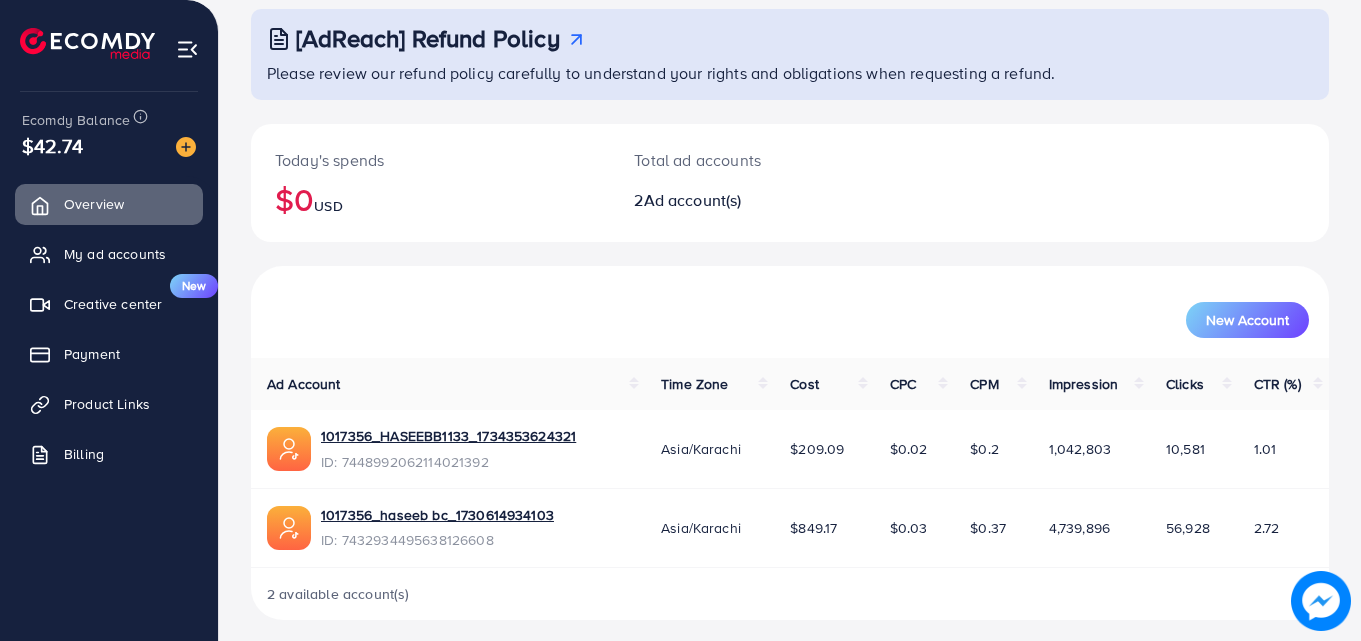 scroll, scrollTop: 126, scrollLeft: 0, axis: vertical 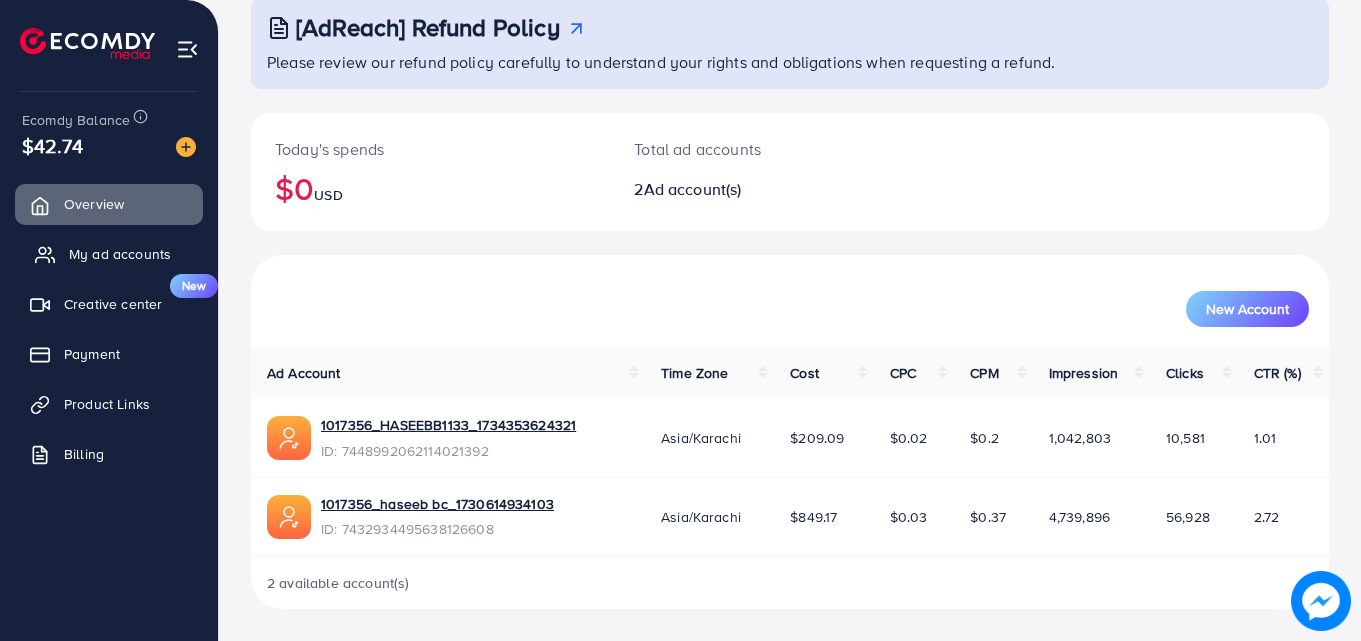 click on "My ad accounts" at bounding box center [120, 254] 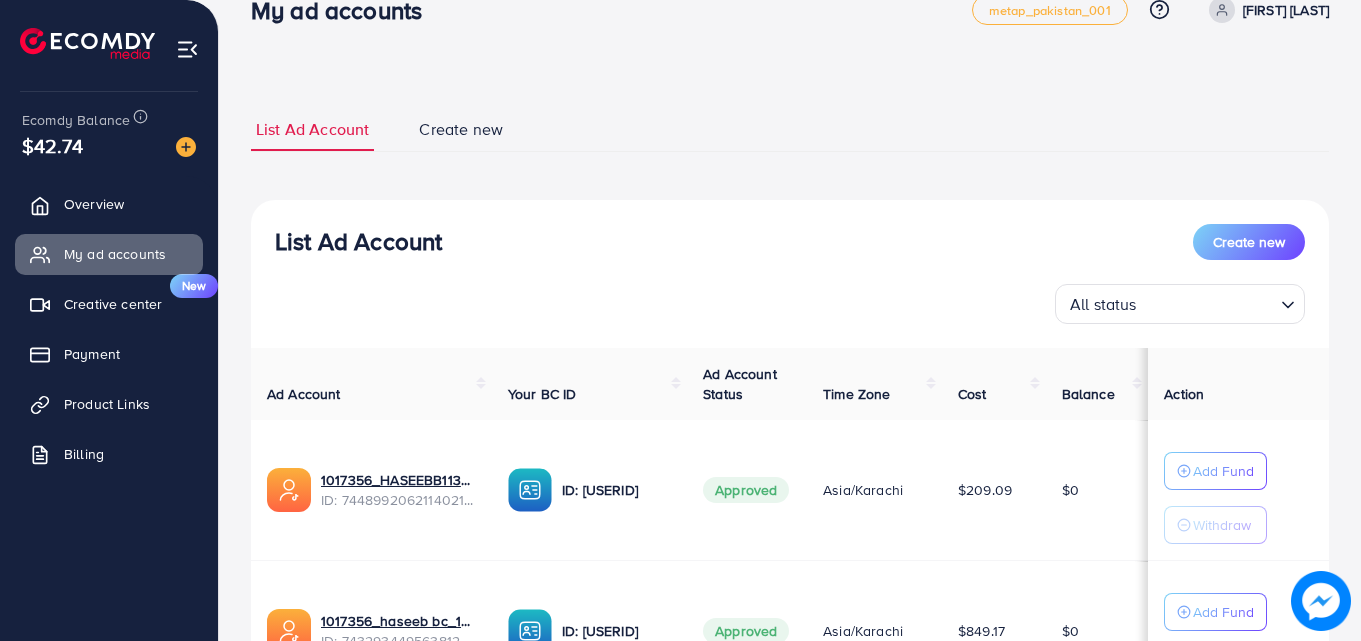 scroll, scrollTop: 245, scrollLeft: 0, axis: vertical 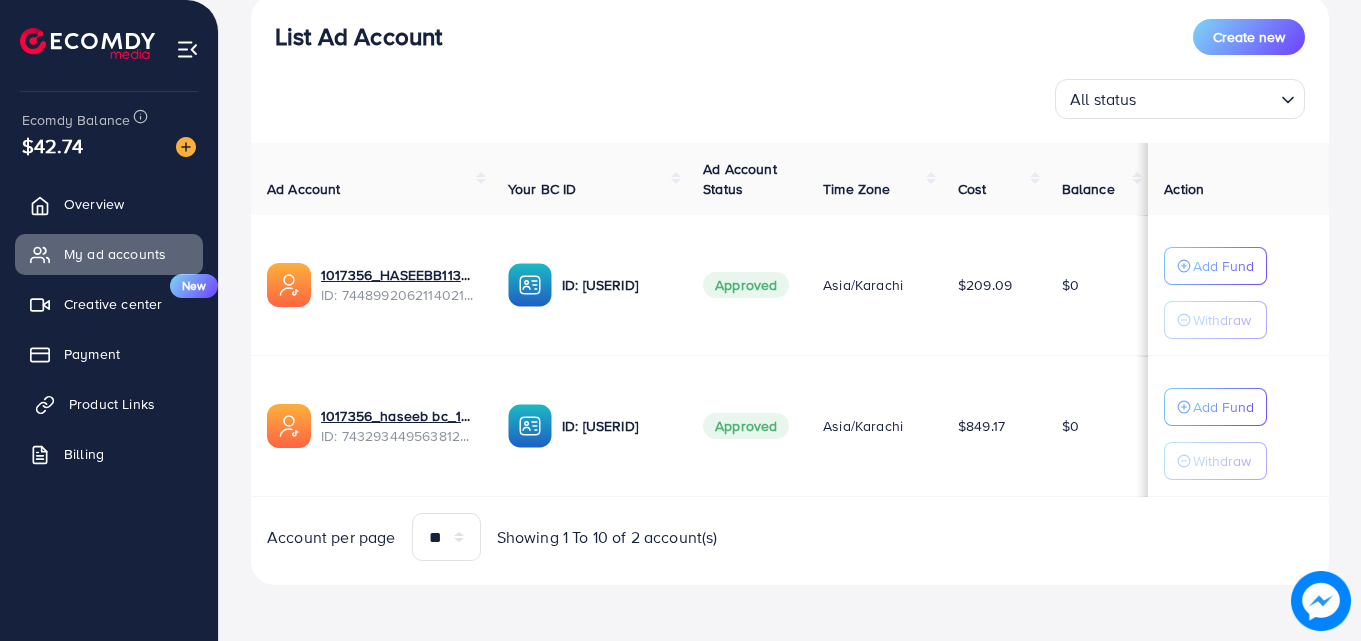 click on "Product Links" at bounding box center [112, 404] 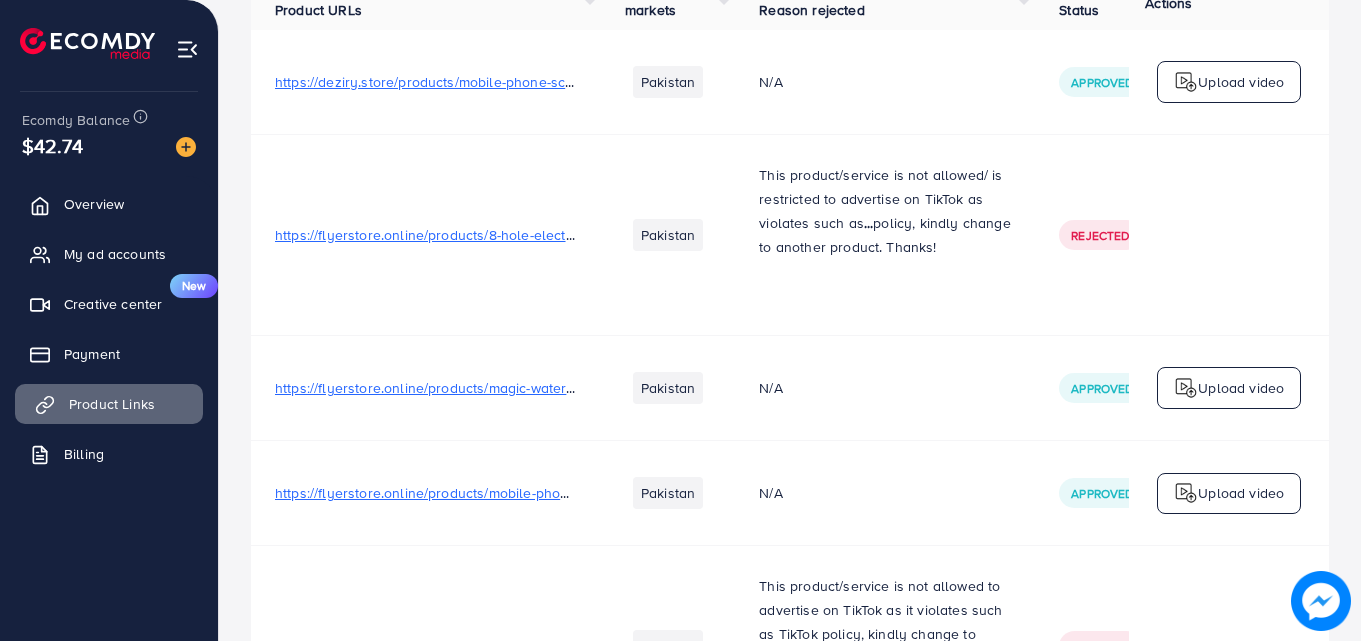 scroll, scrollTop: 0, scrollLeft: 0, axis: both 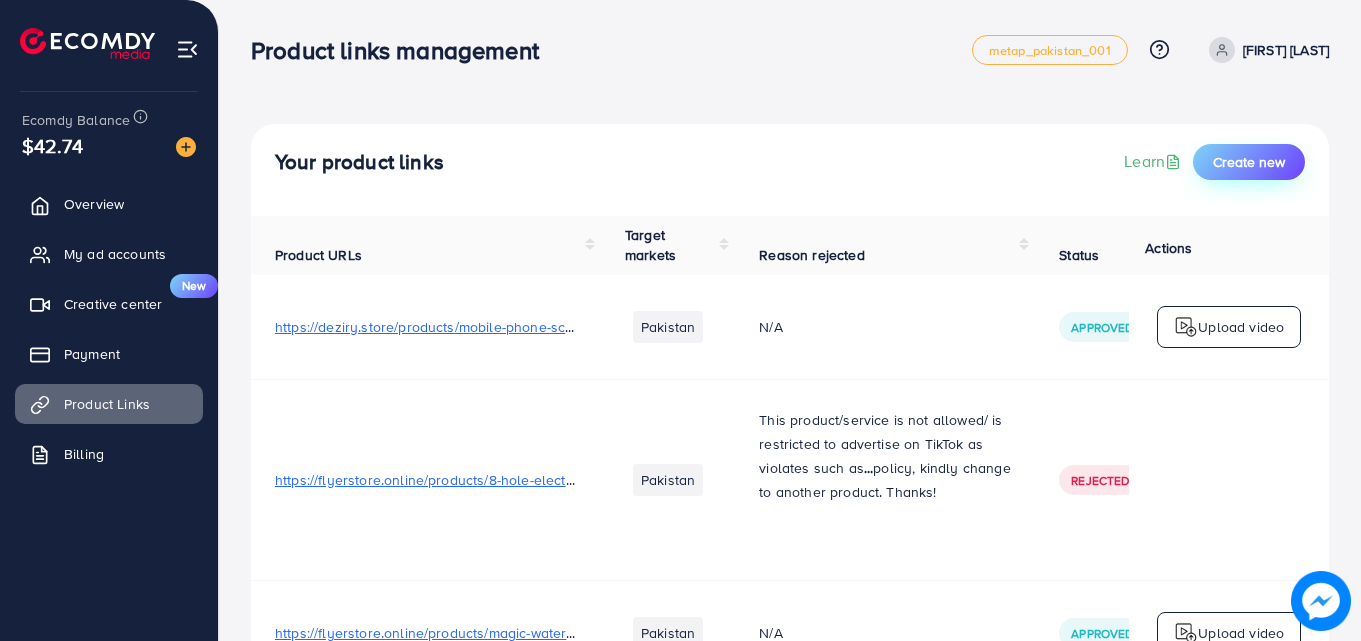 click on "Create new" at bounding box center [1249, 162] 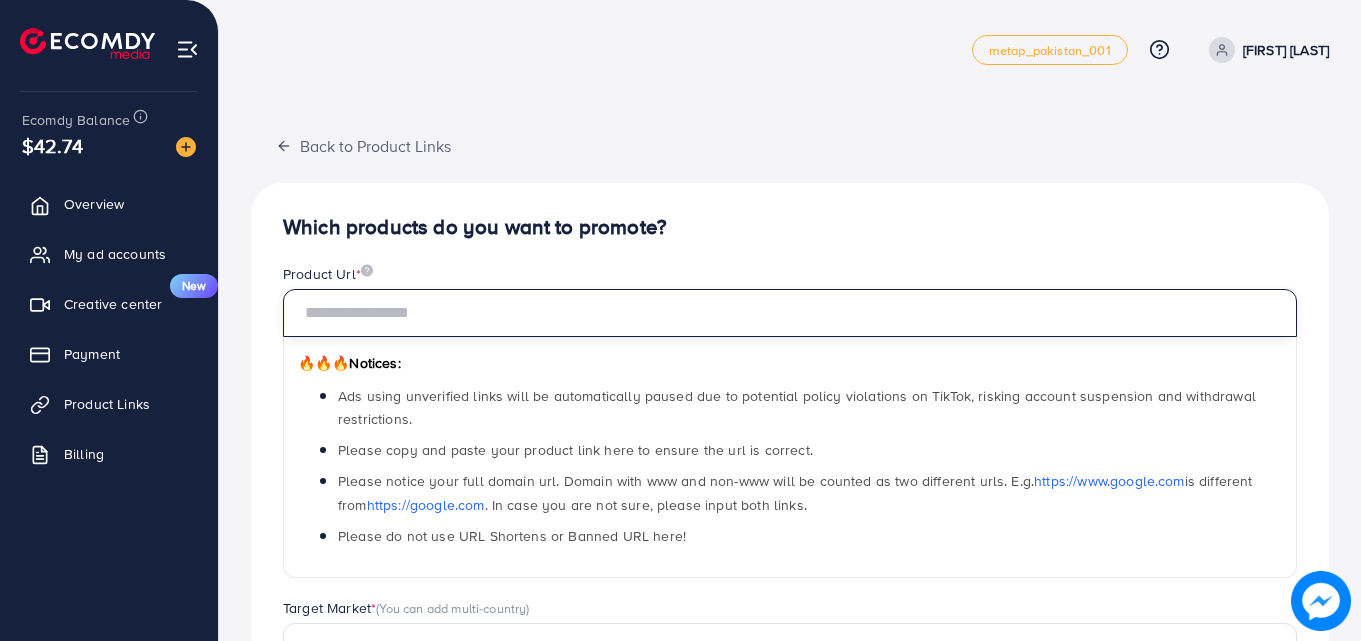 click at bounding box center [790, 313] 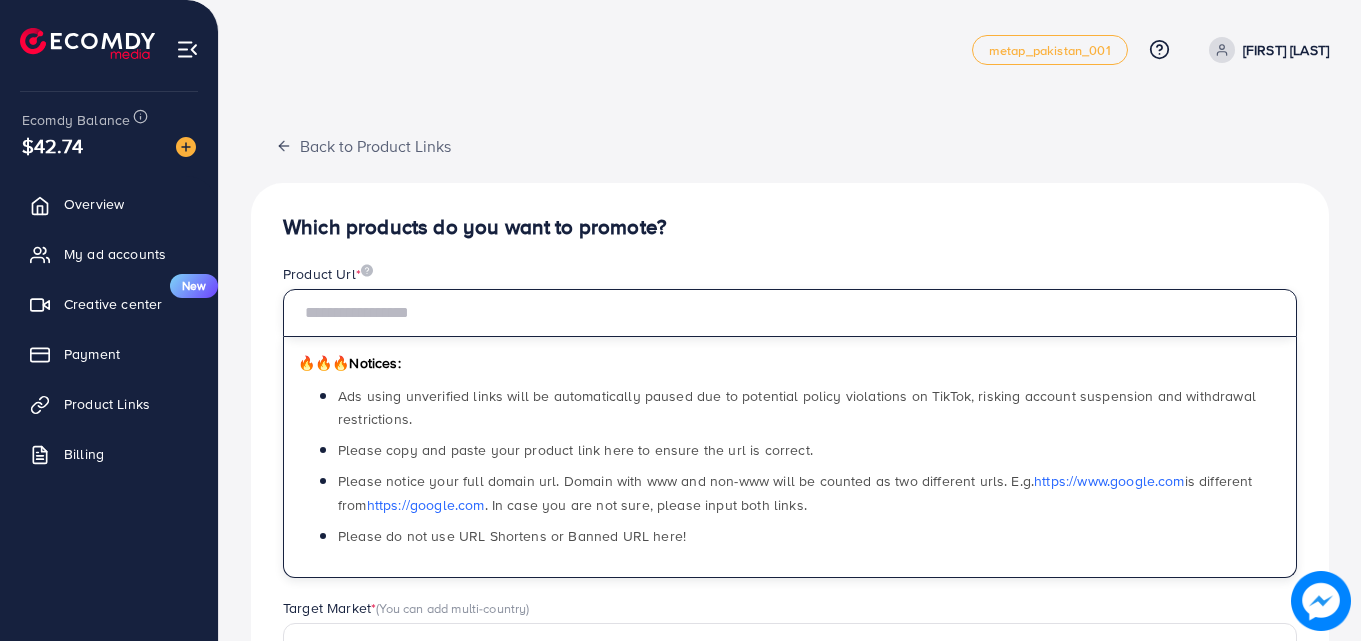 paste on "**********" 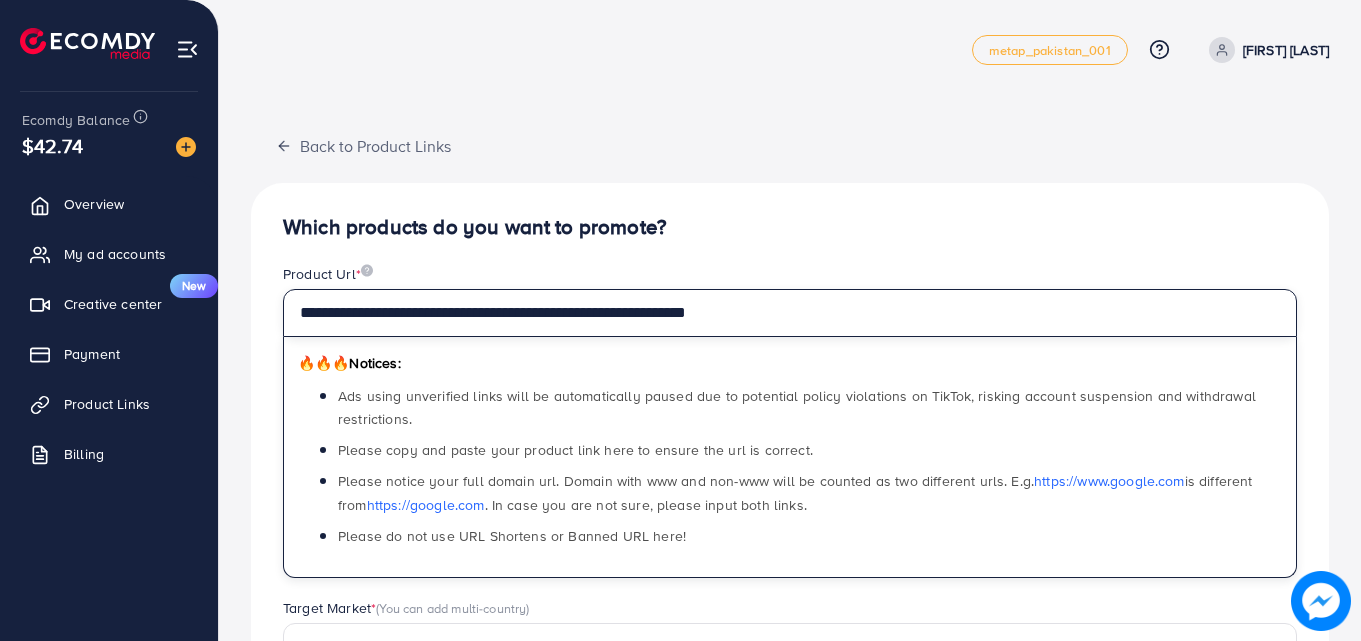 type on "**********" 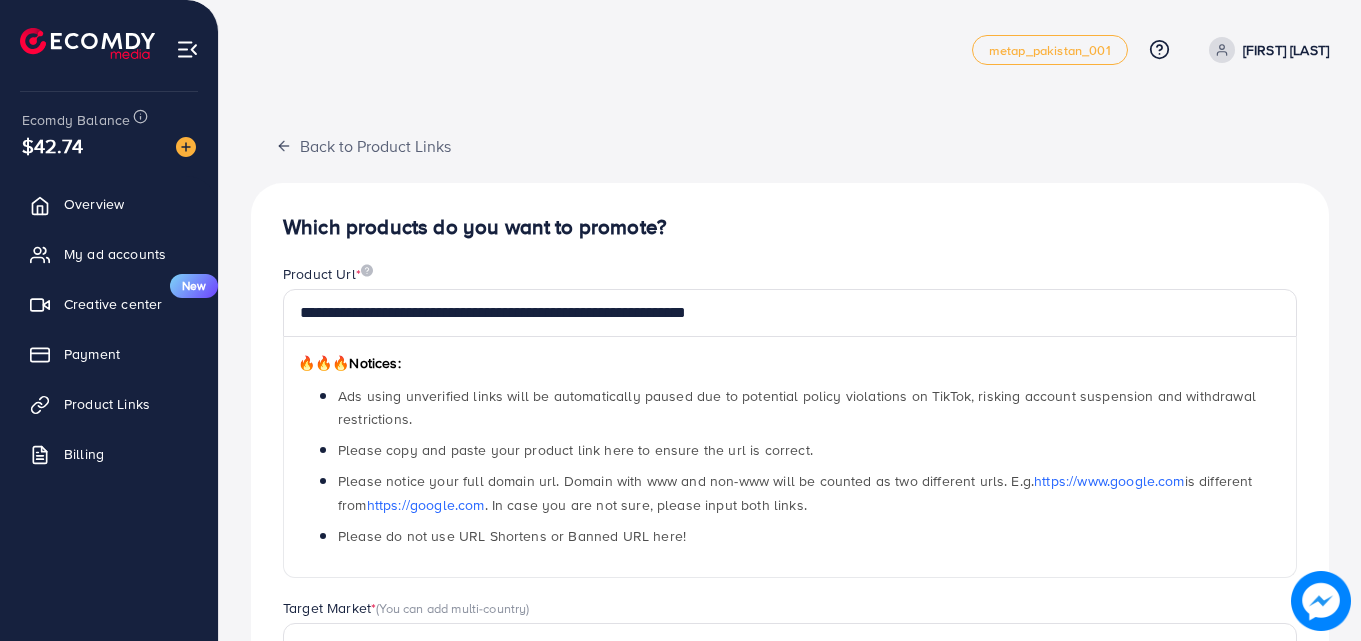 click on "Target Market  *  (You can add multi-country)" at bounding box center (790, 610) 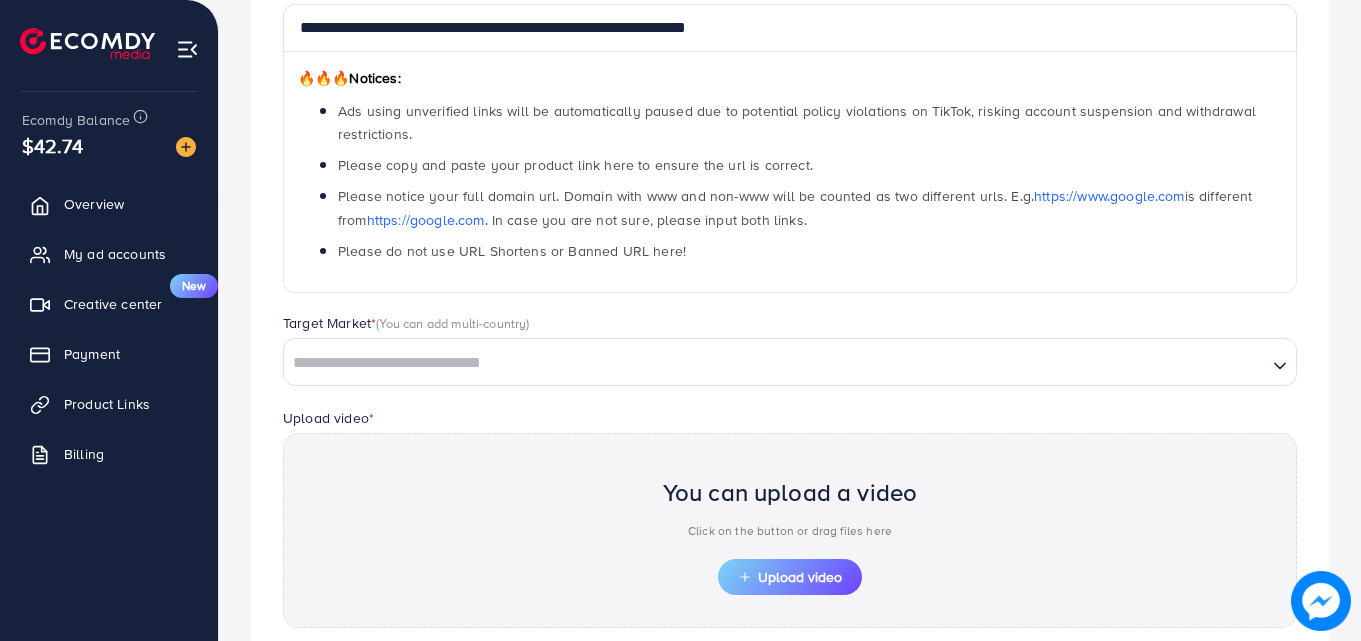 scroll, scrollTop: 360, scrollLeft: 0, axis: vertical 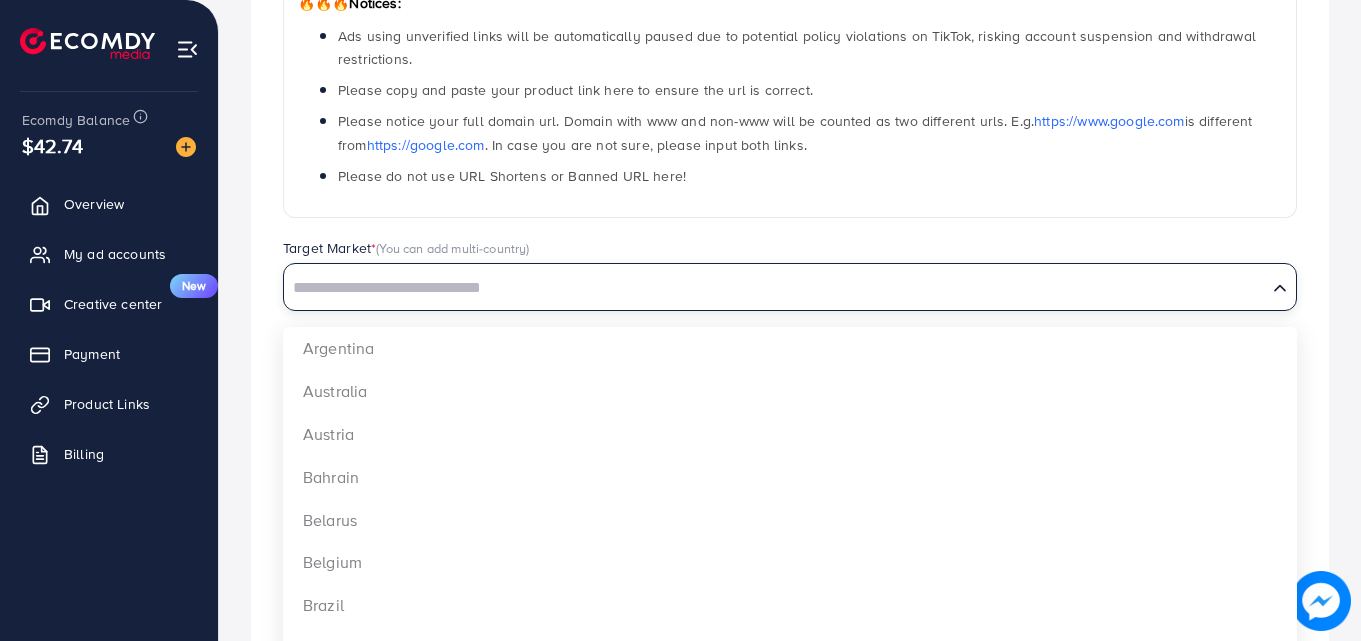 click at bounding box center (775, 288) 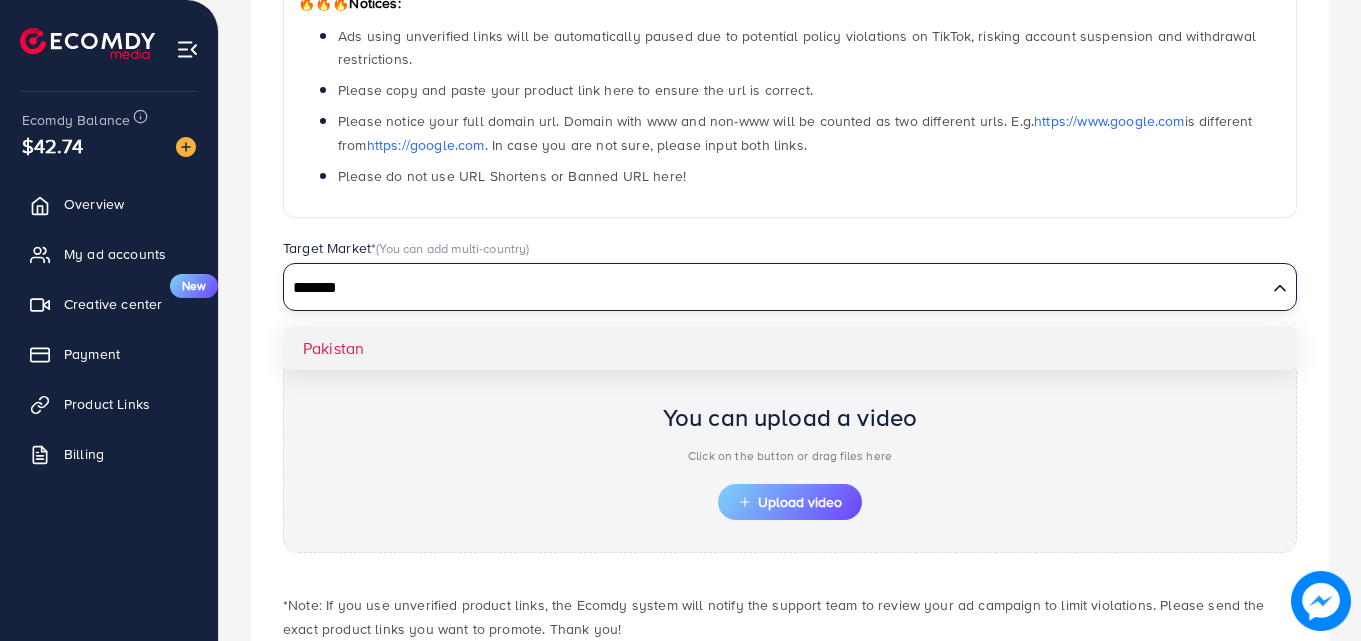 type on "*******" 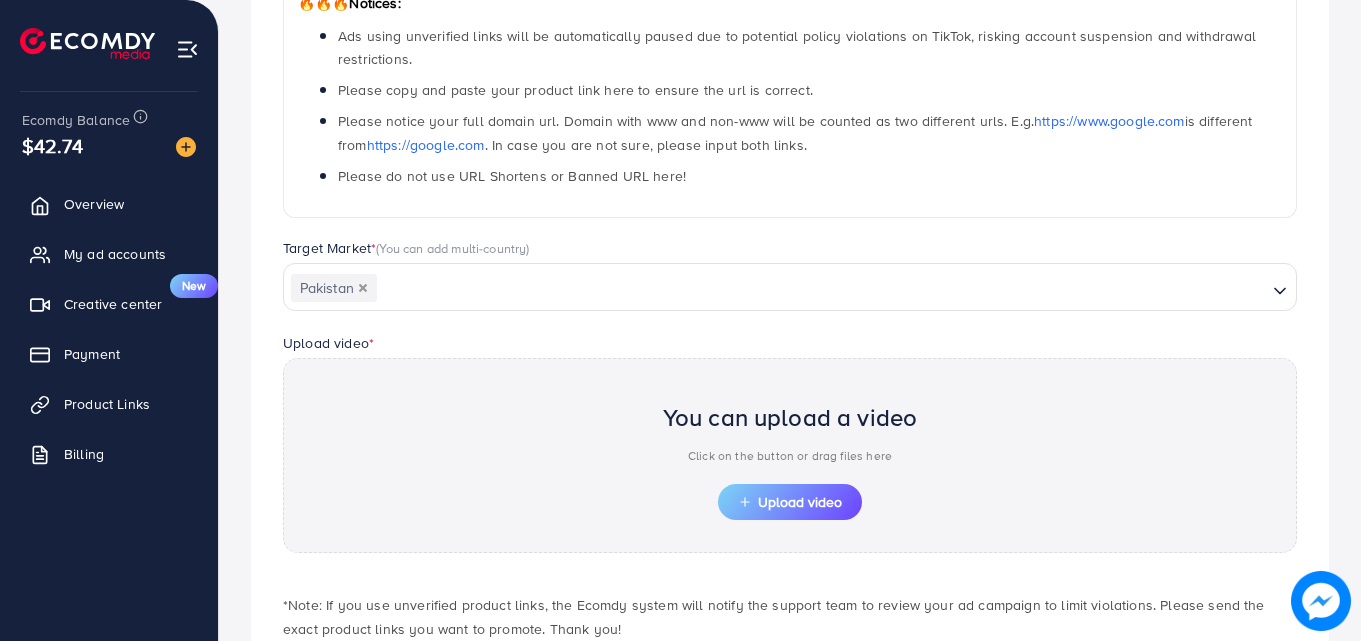 click on "**********" at bounding box center [790, 278] 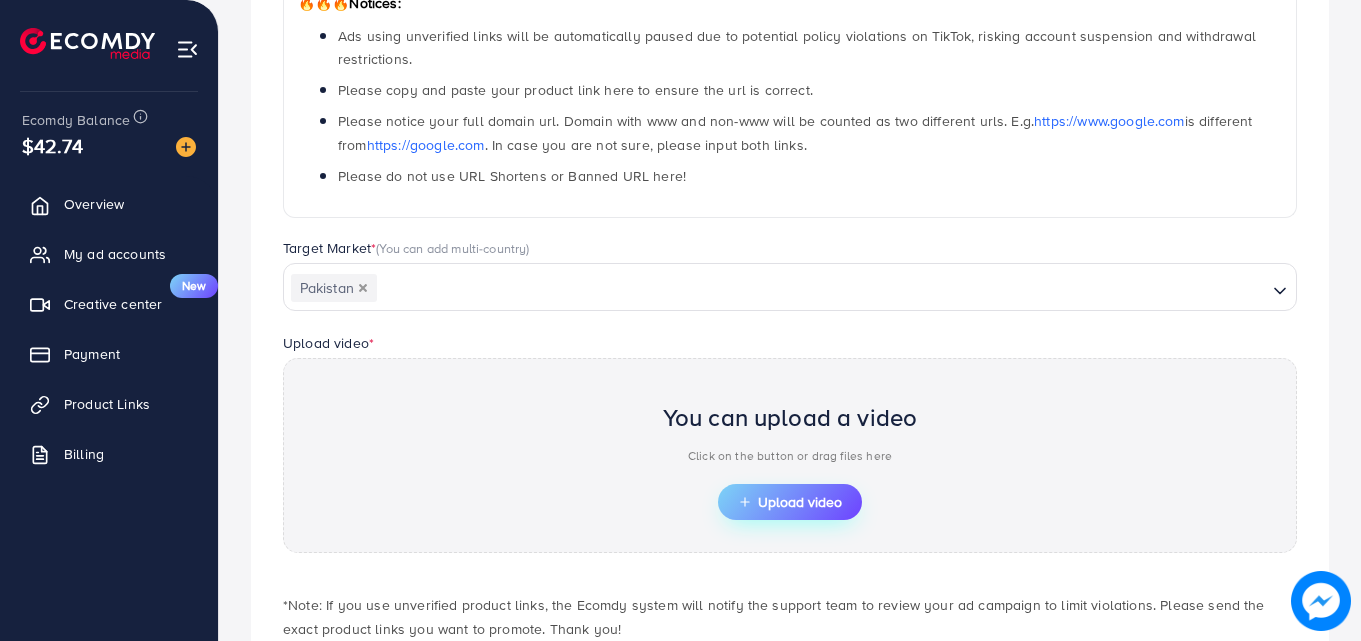 click on "Upload video" at bounding box center [790, 502] 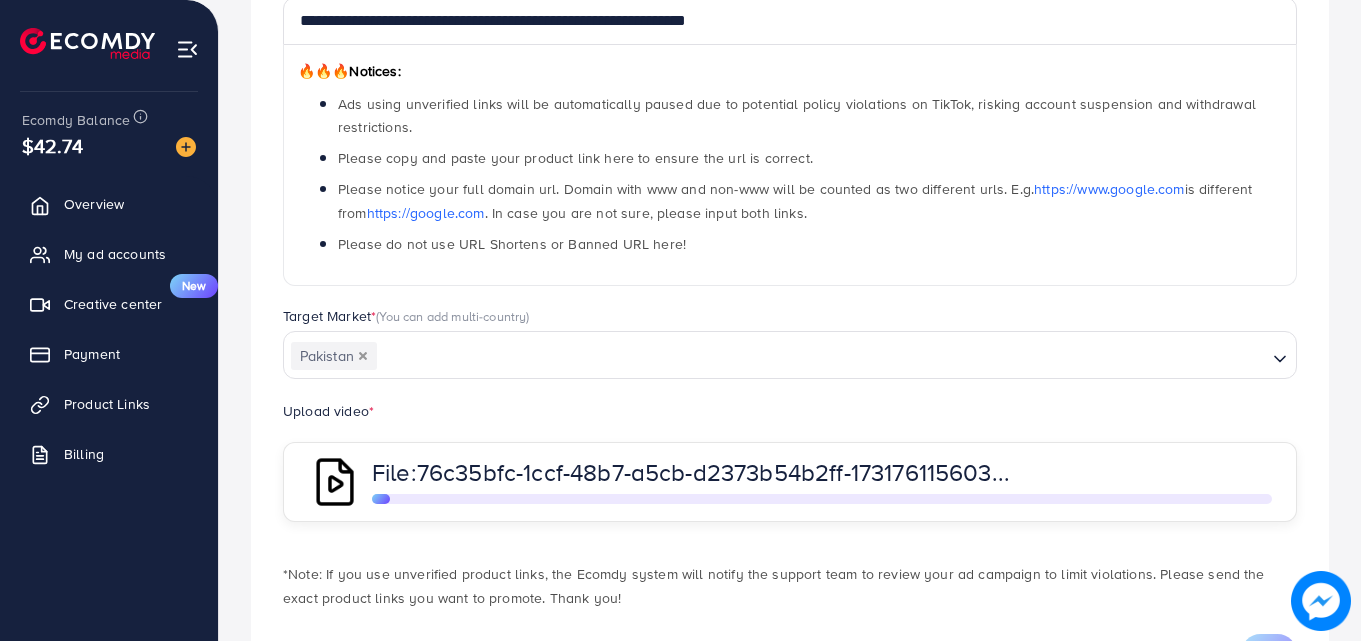 scroll, scrollTop: 360, scrollLeft: 0, axis: vertical 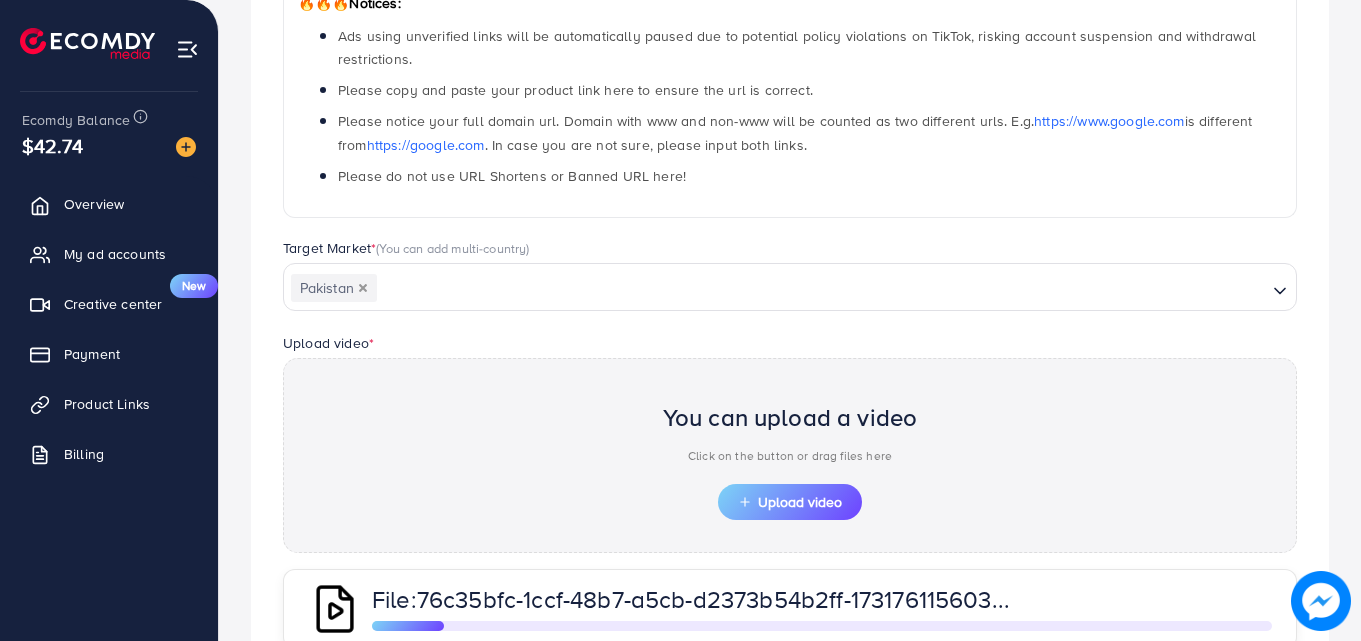 drag, startPoint x: 1357, startPoint y: 469, endPoint x: 1365, endPoint y: 497, distance: 29.12044 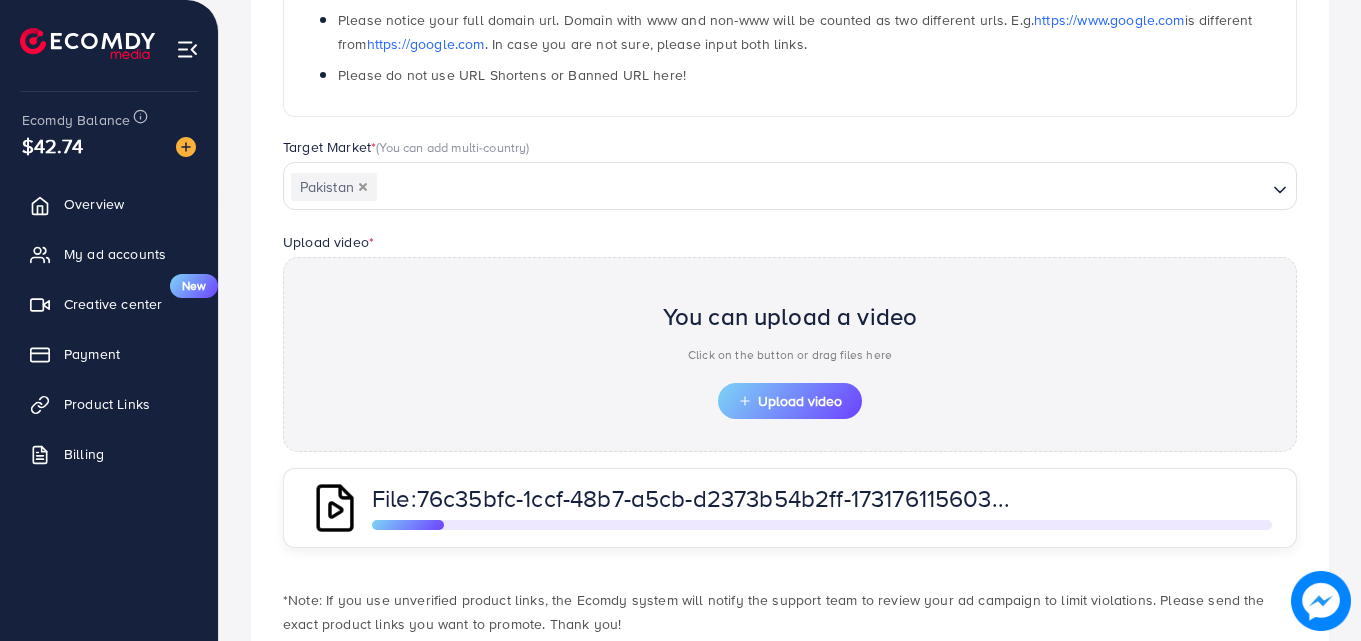 scroll, scrollTop: 467, scrollLeft: 0, axis: vertical 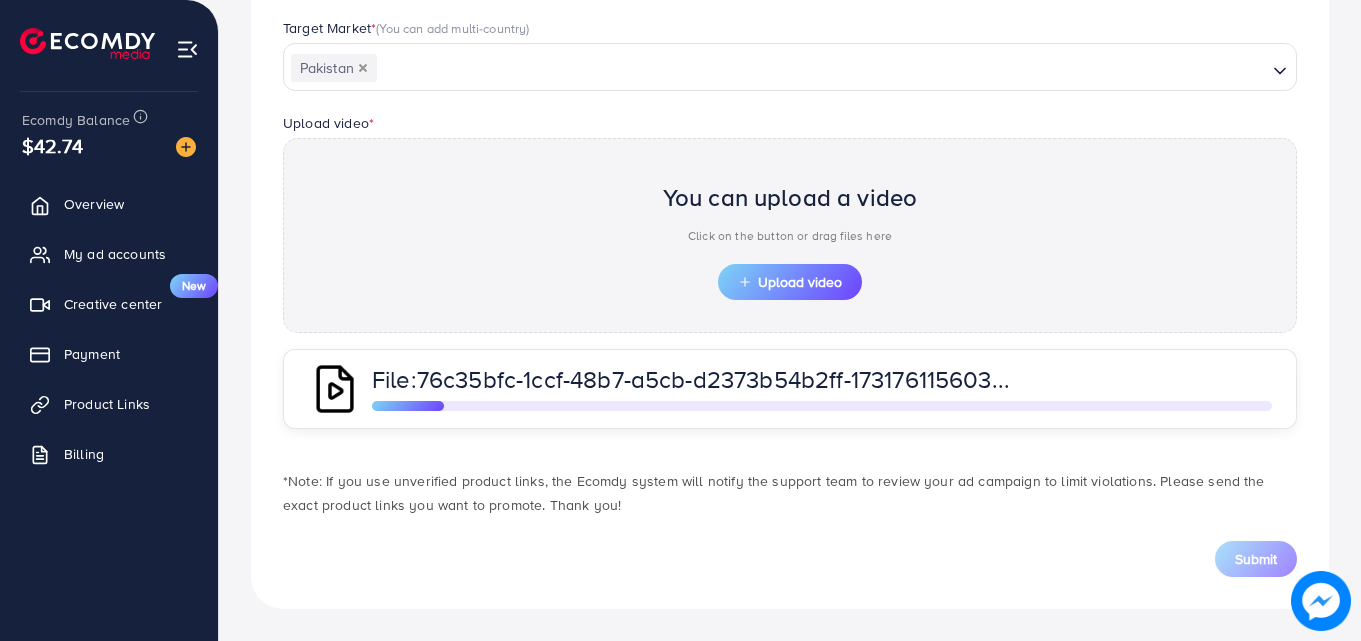 click at bounding box center (335, 389) 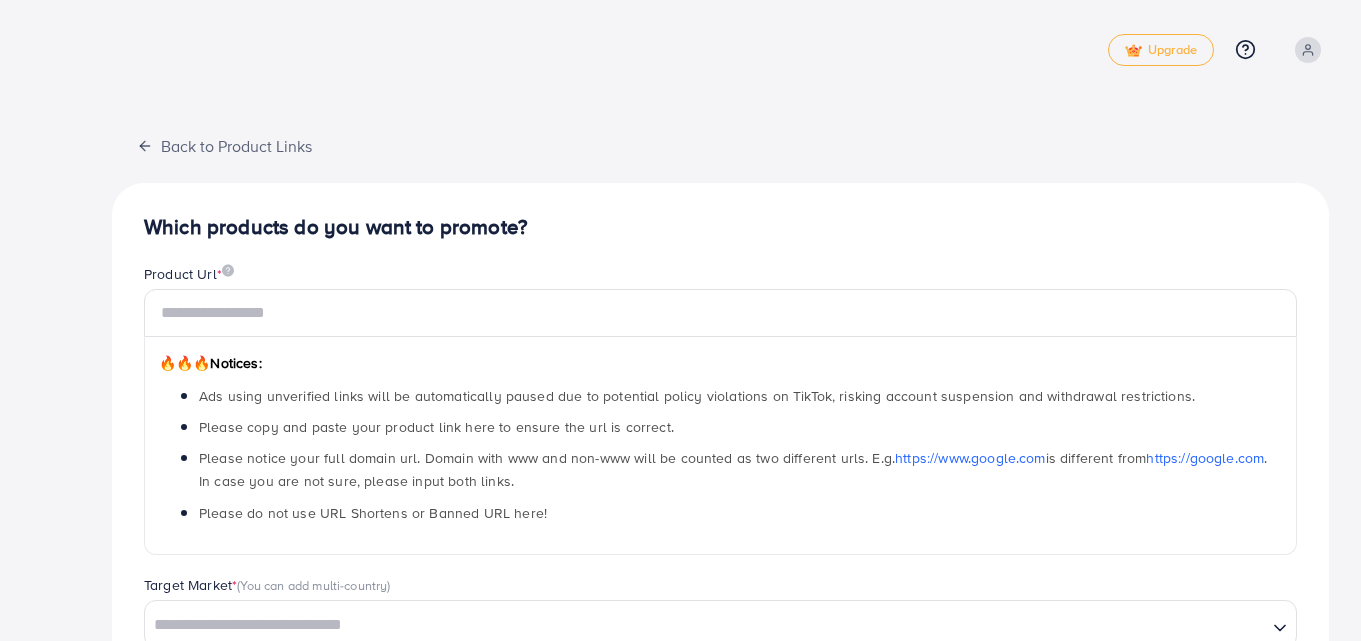 scroll, scrollTop: 0, scrollLeft: 0, axis: both 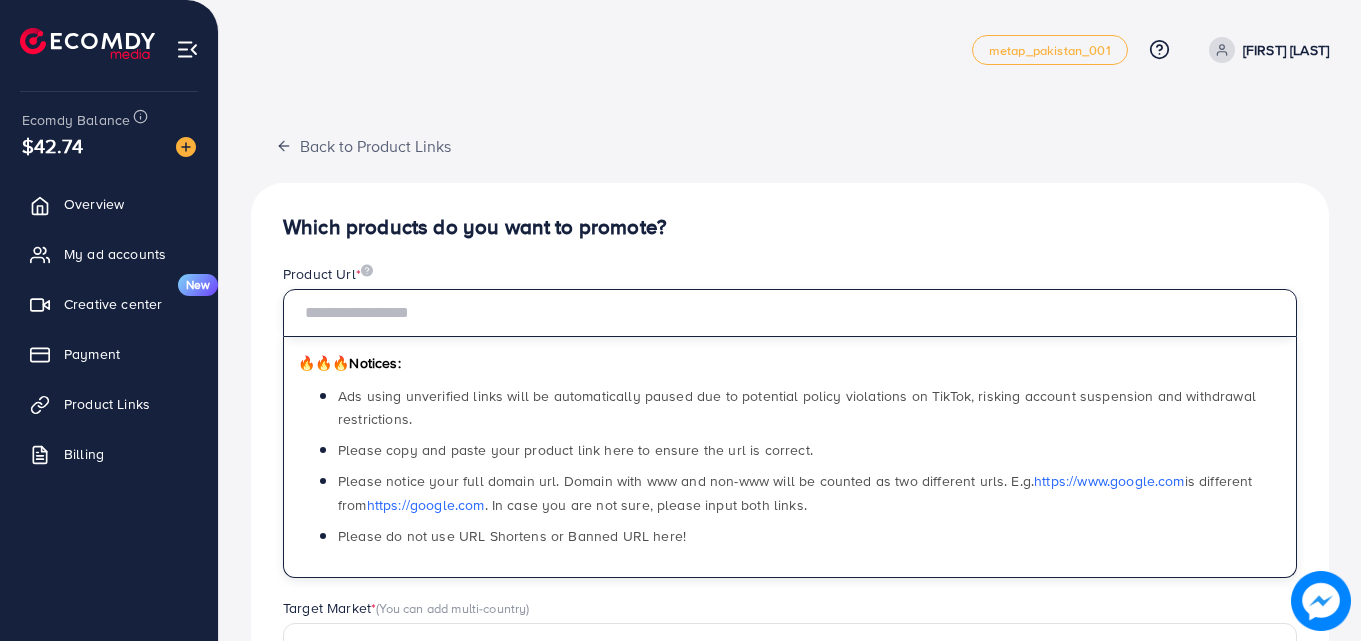click at bounding box center [790, 313] 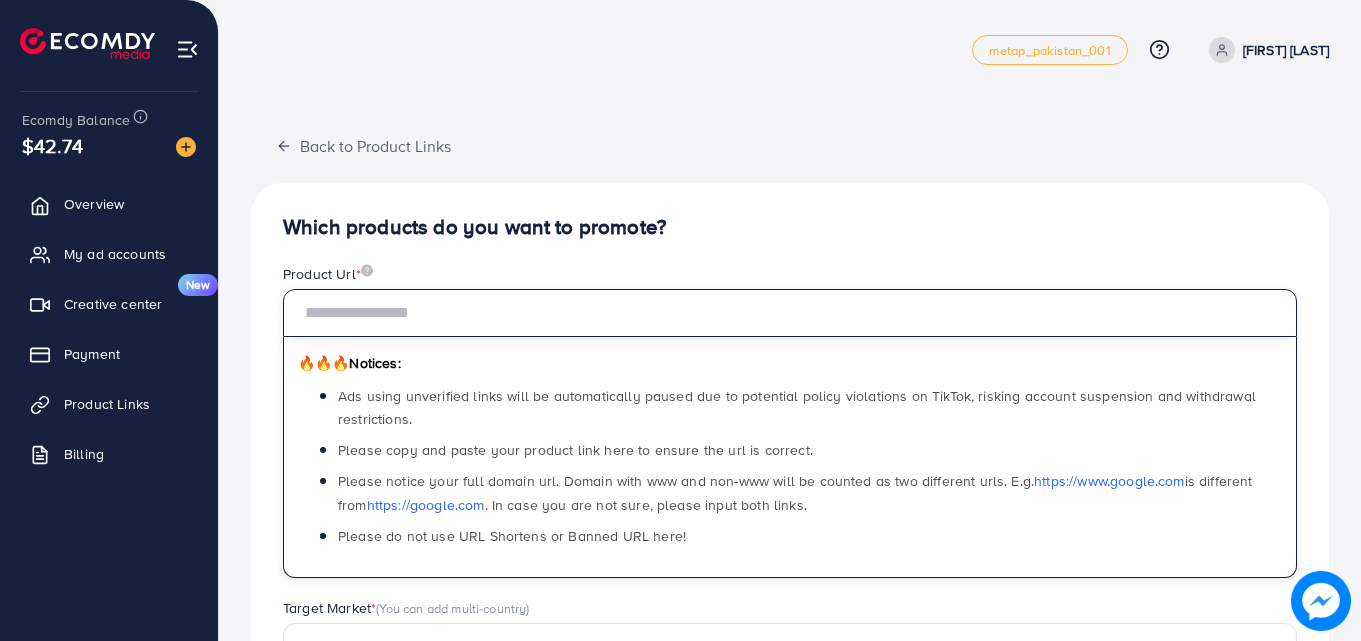 paste on "**********" 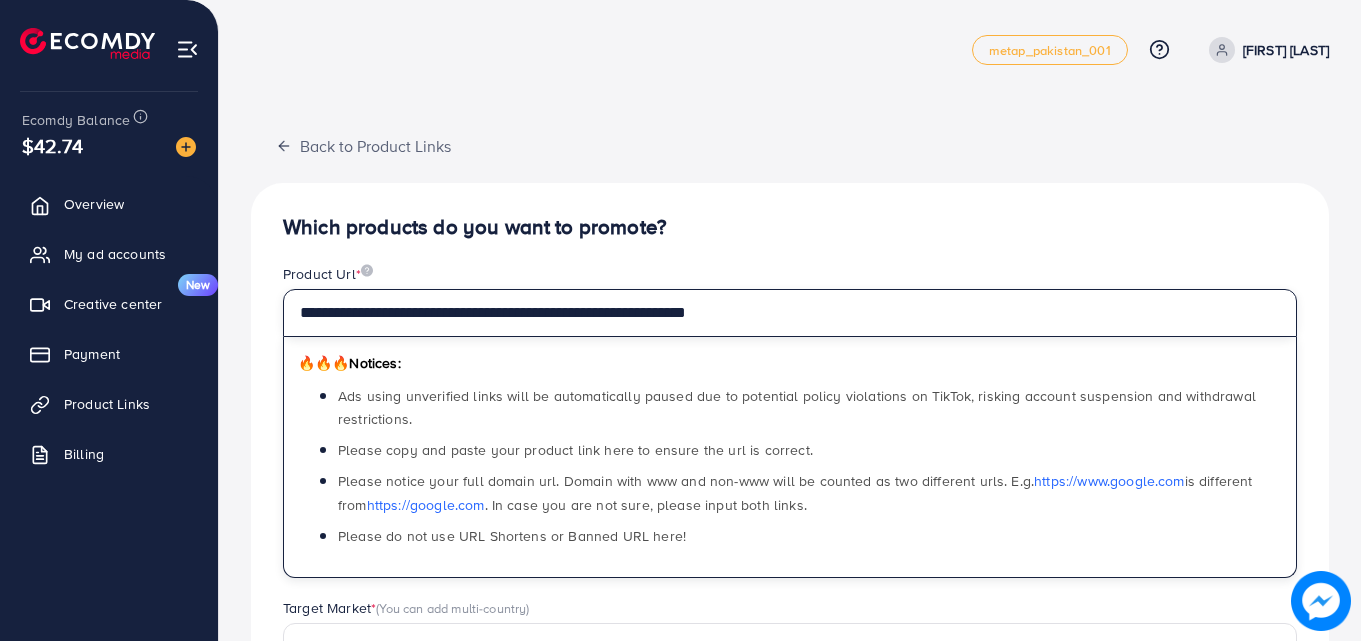 type on "**********" 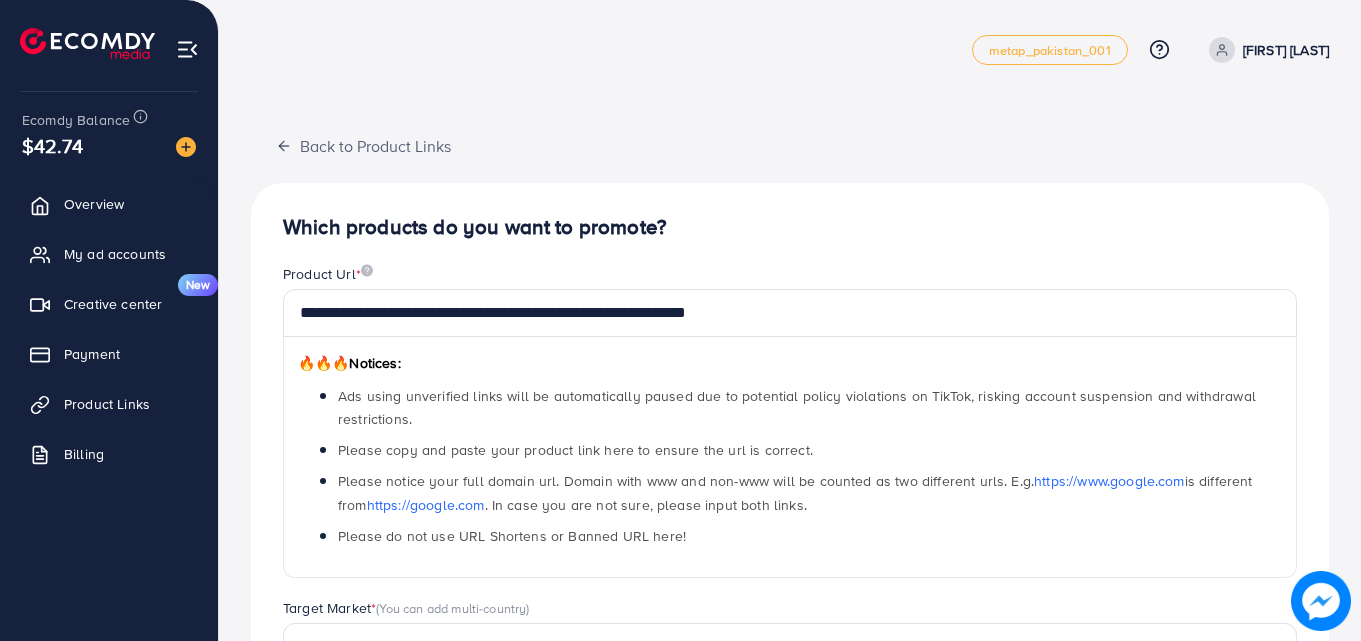 click on "Target Market  *  (You can add multi-country)" at bounding box center [790, 610] 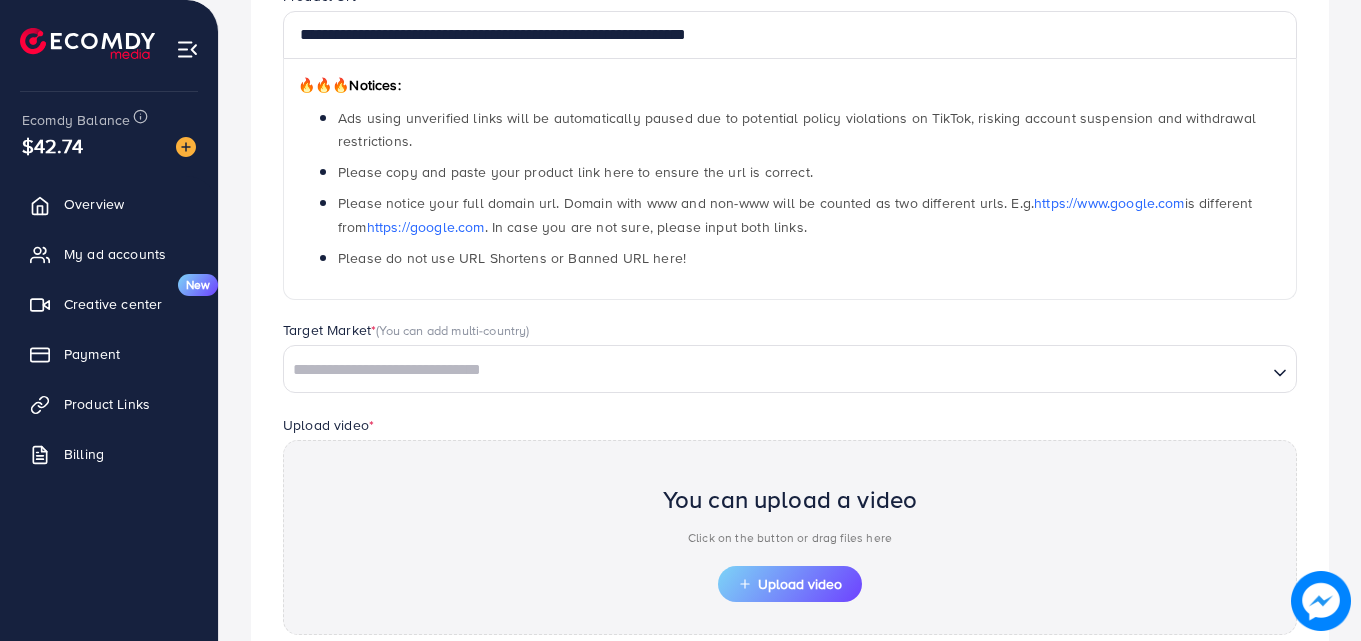 scroll, scrollTop: 480, scrollLeft: 0, axis: vertical 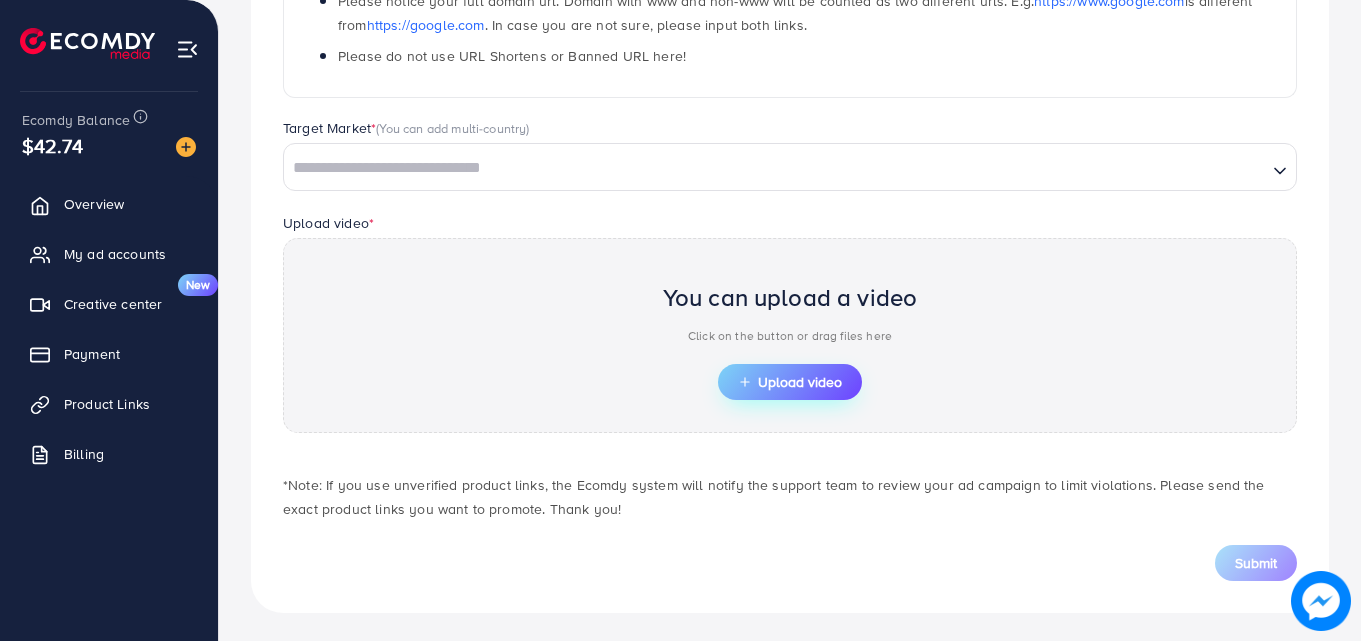 click on "Upload video" at bounding box center (790, 382) 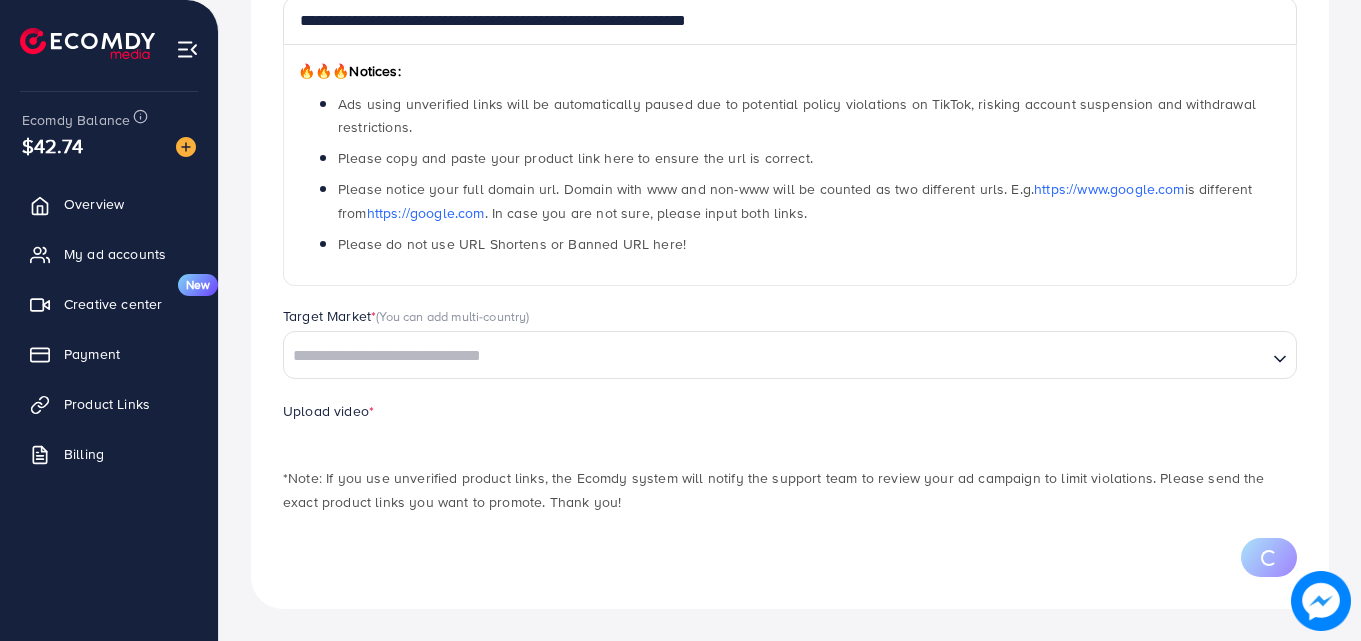 scroll, scrollTop: 292, scrollLeft: 0, axis: vertical 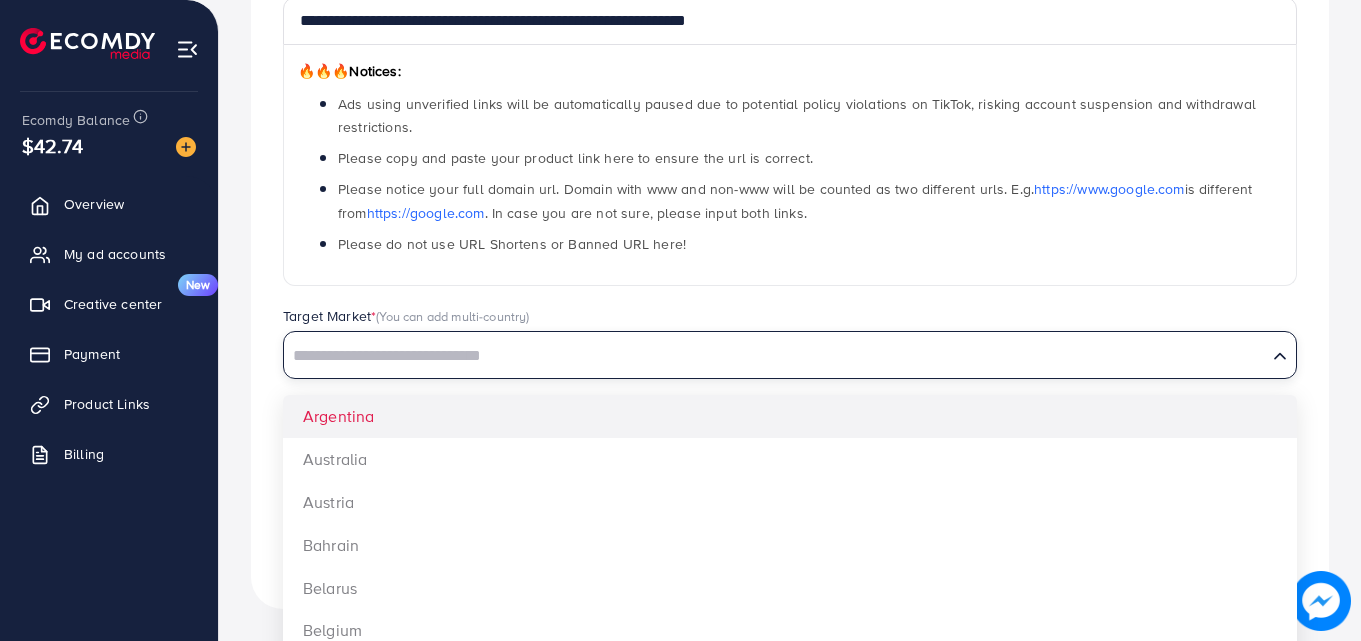 click at bounding box center [775, 356] 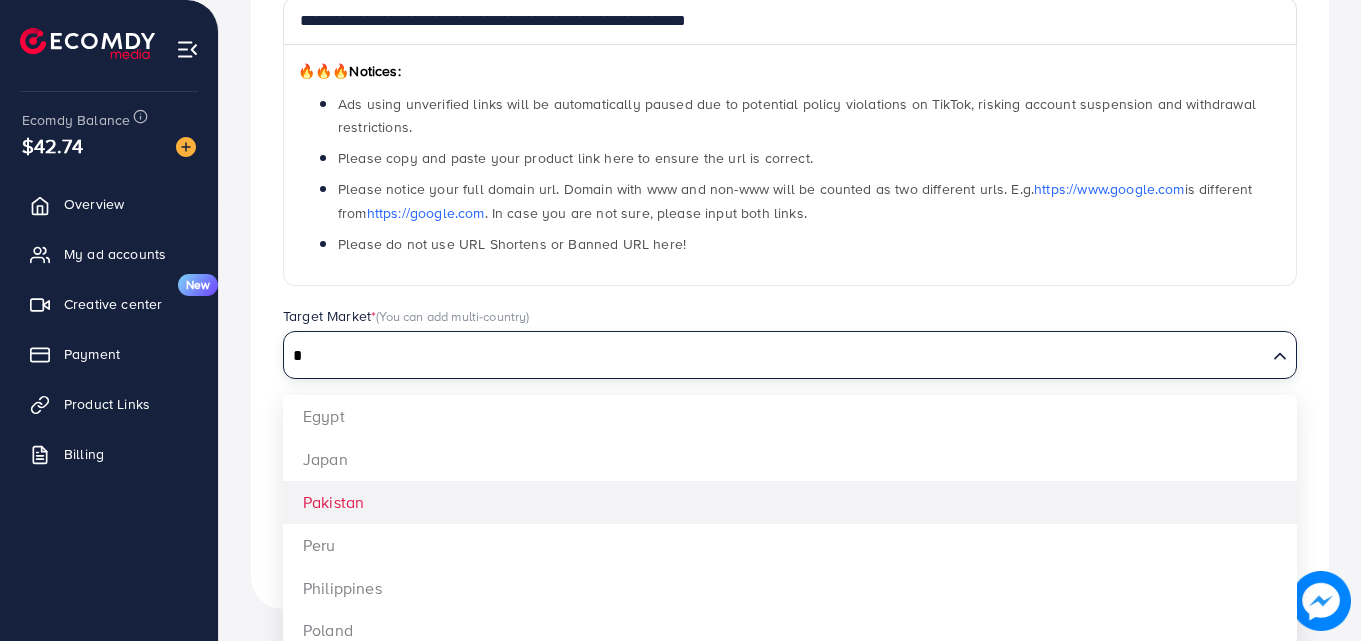type on "*" 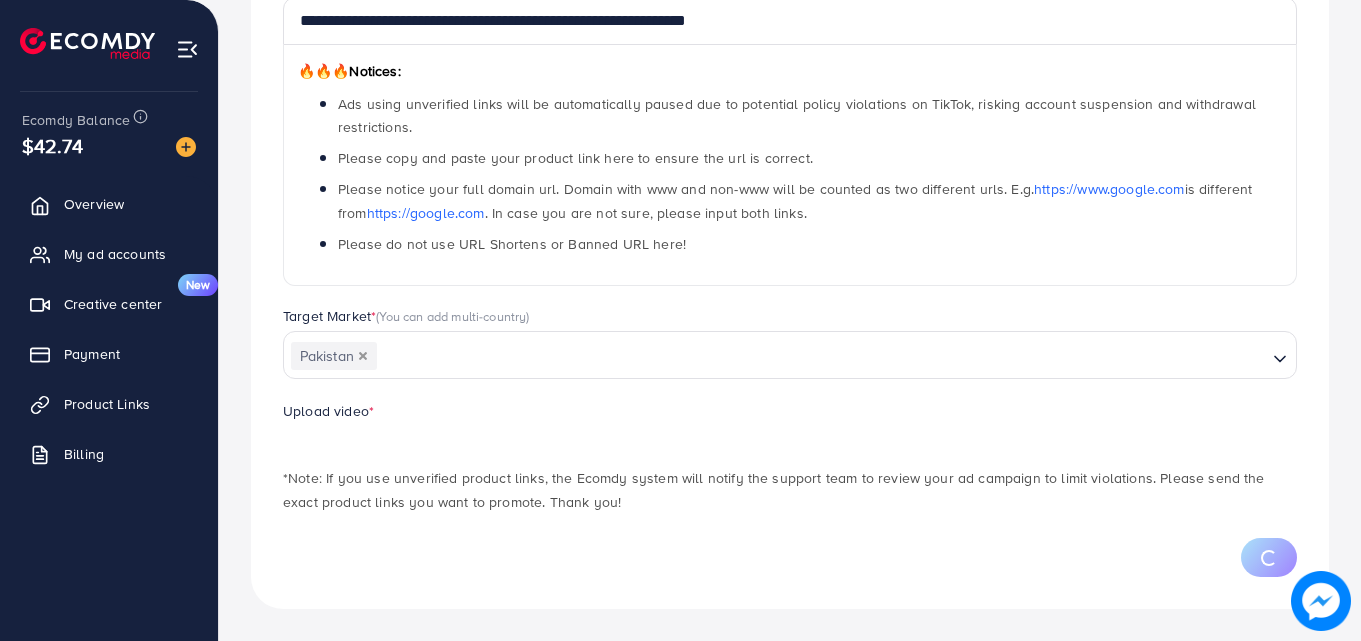 click at bounding box center [790, 557] 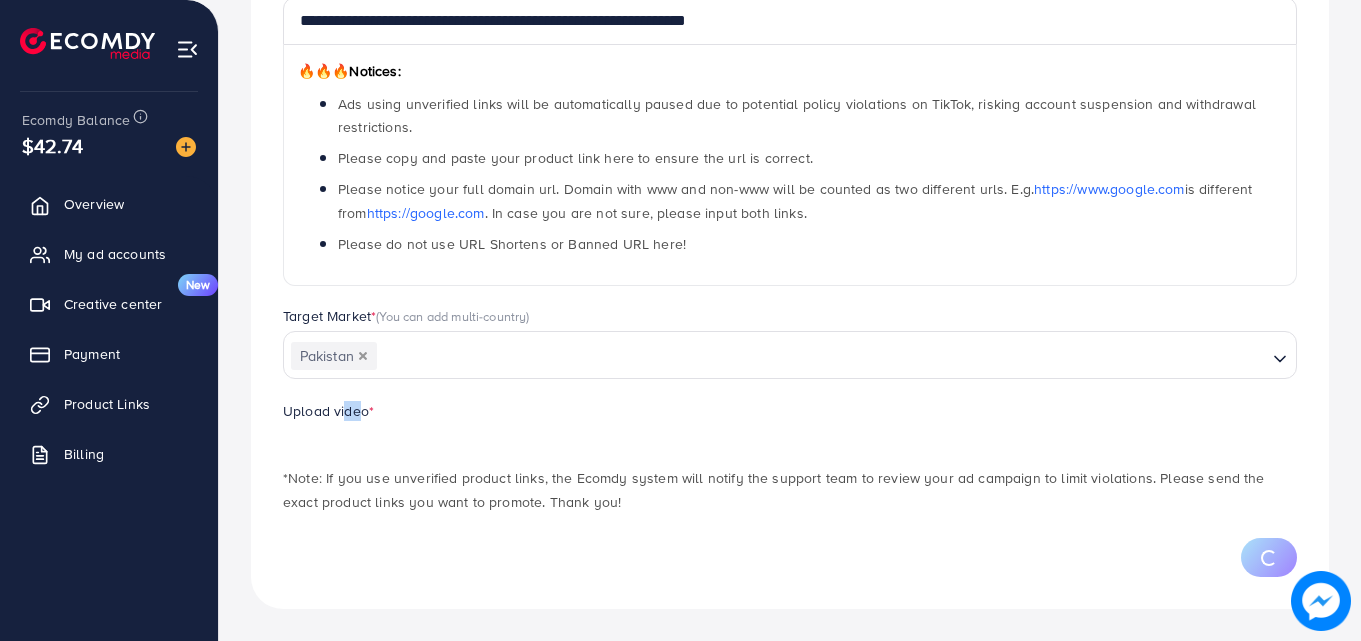 drag, startPoint x: 340, startPoint y: 421, endPoint x: 350, endPoint y: 415, distance: 11.661903 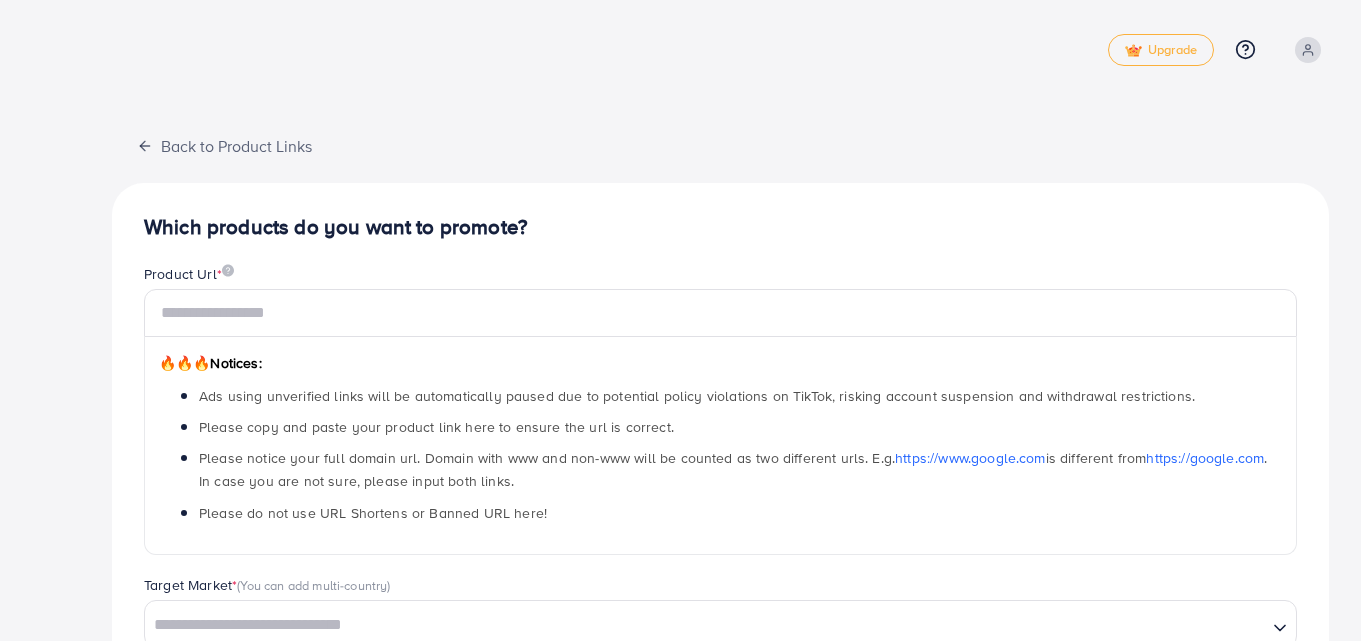 scroll, scrollTop: 0, scrollLeft: 0, axis: both 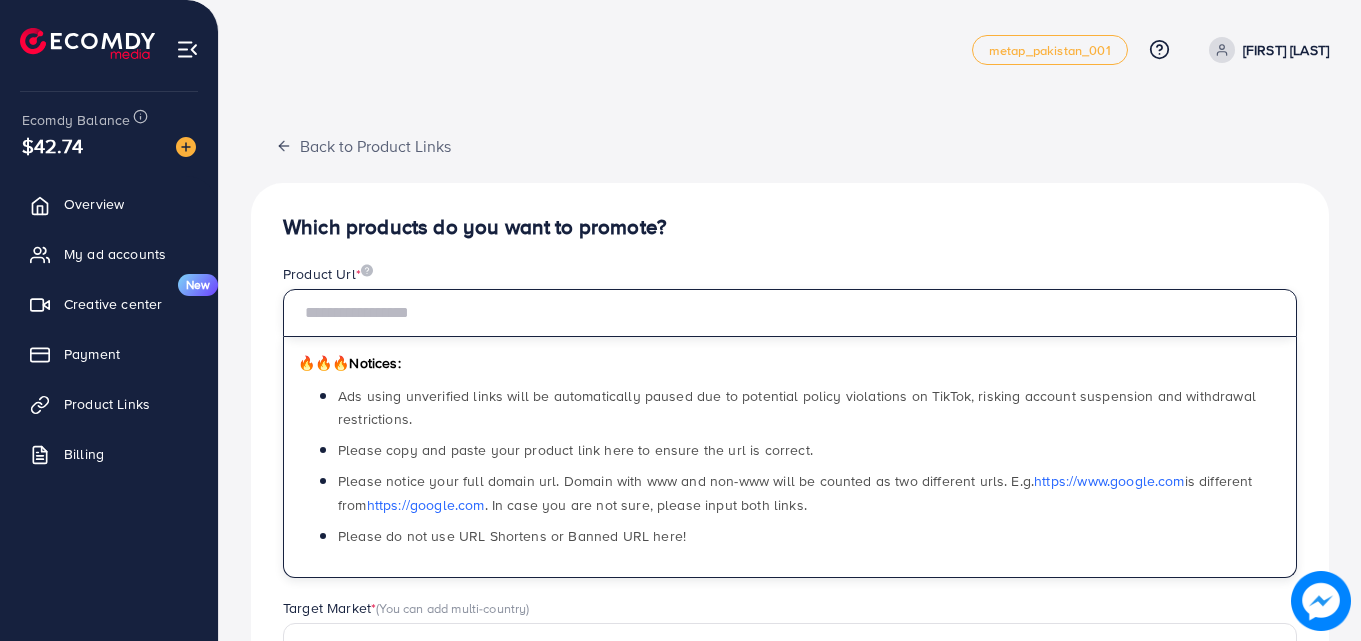 click at bounding box center (790, 313) 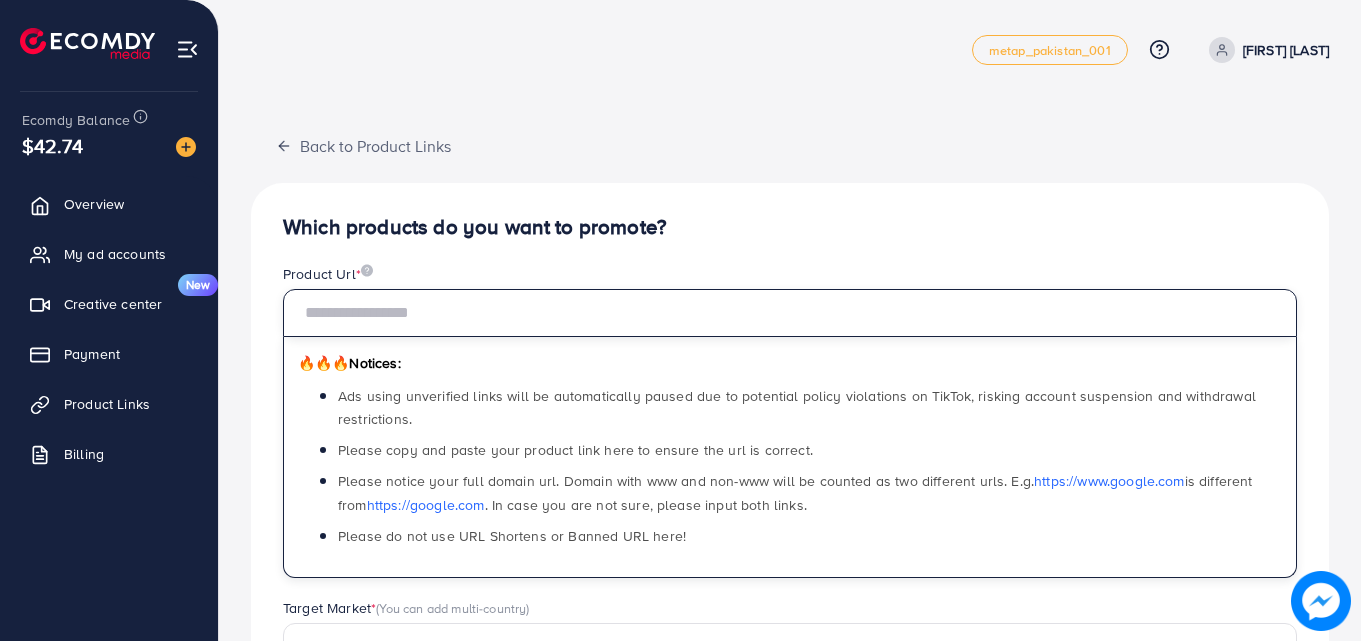 paste on "**********" 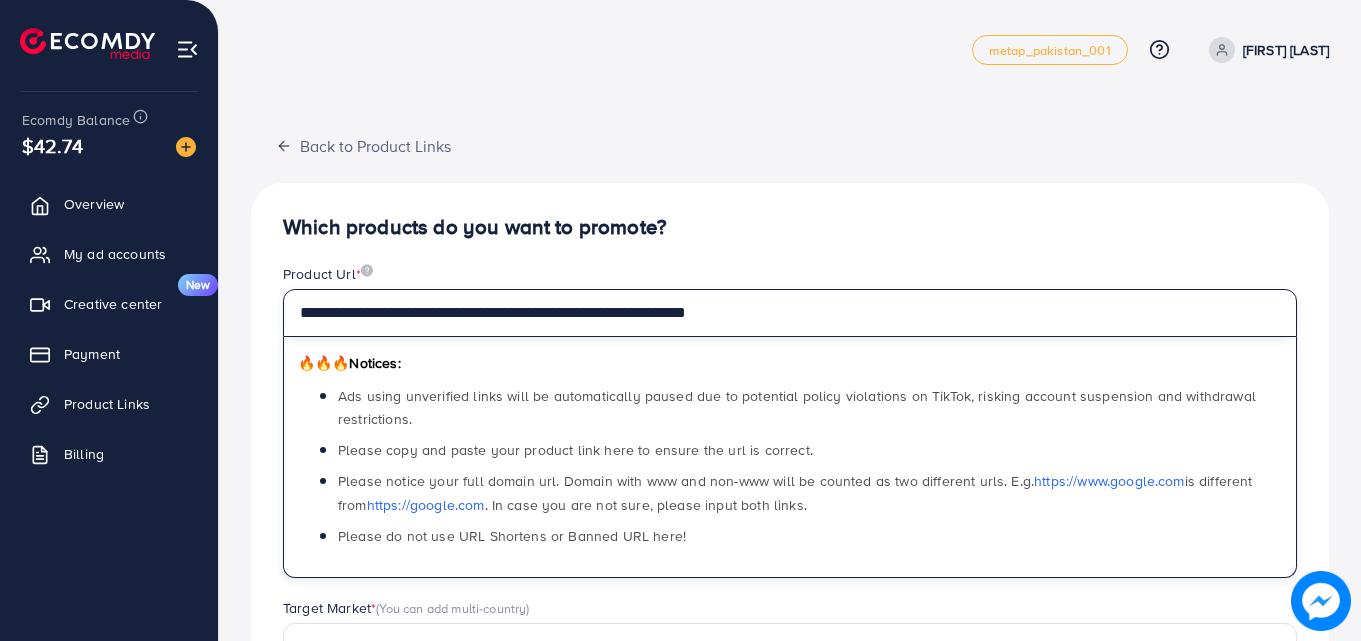 type on "**********" 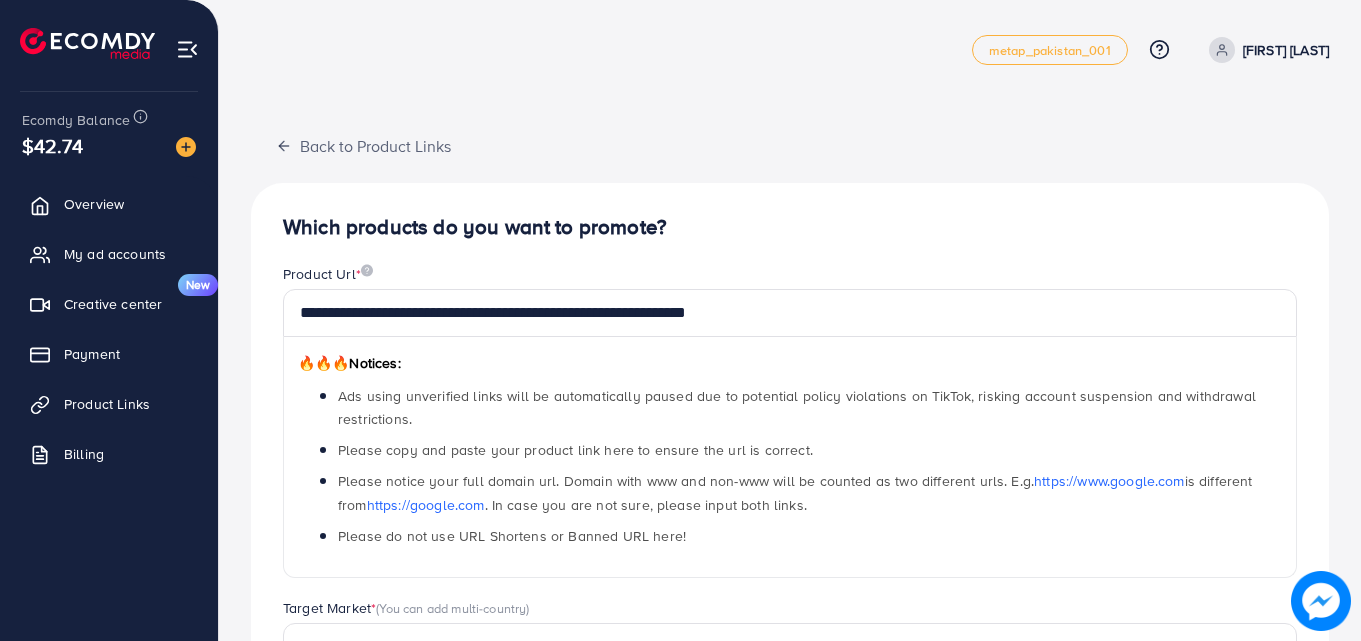 click on "🔥🔥🔥  Notices: Ads using unverified links will be automatically paused due to potential policy violations on TikTok, risking account suspension and withdrawal restrictions. Please copy and paste your product link here to ensure the url is correct. Please notice your full domain url. Domain with www and non-www will be counted as two different urls. E.g.  https://www.google.com  is different from  https://google.com . In case you are not sure, please input both links. Please do not use URL Shortens or Banned URL here!" at bounding box center [790, 457] 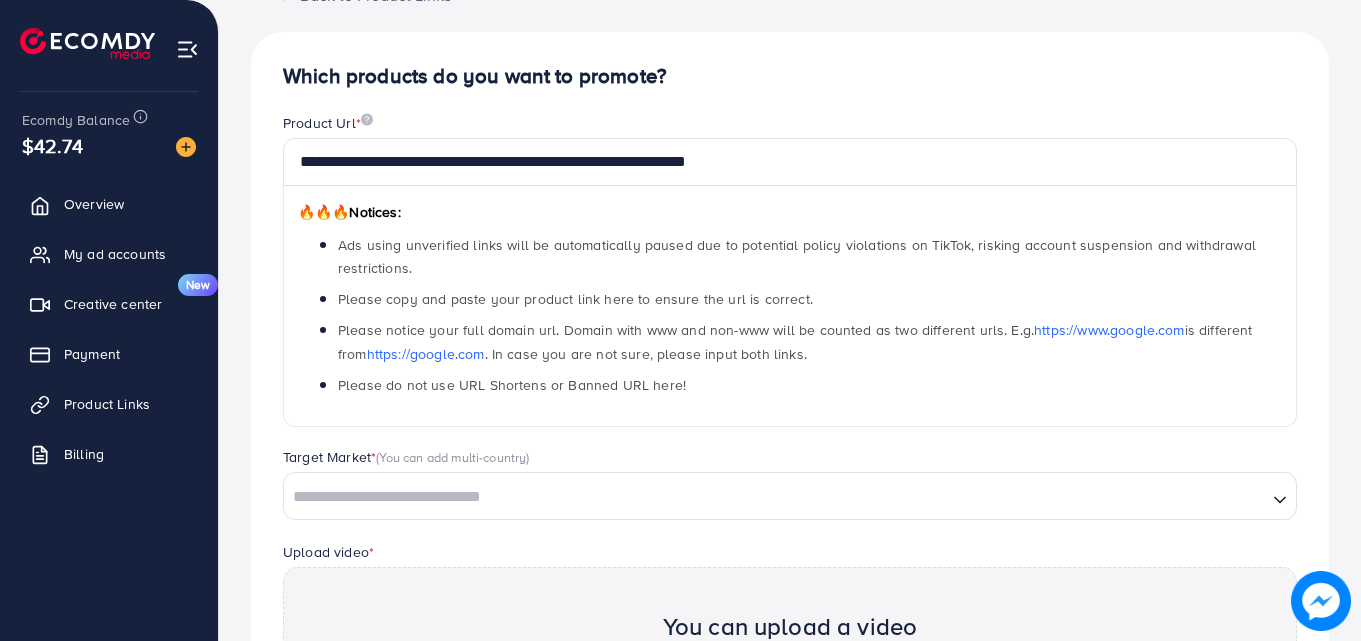scroll, scrollTop: 240, scrollLeft: 0, axis: vertical 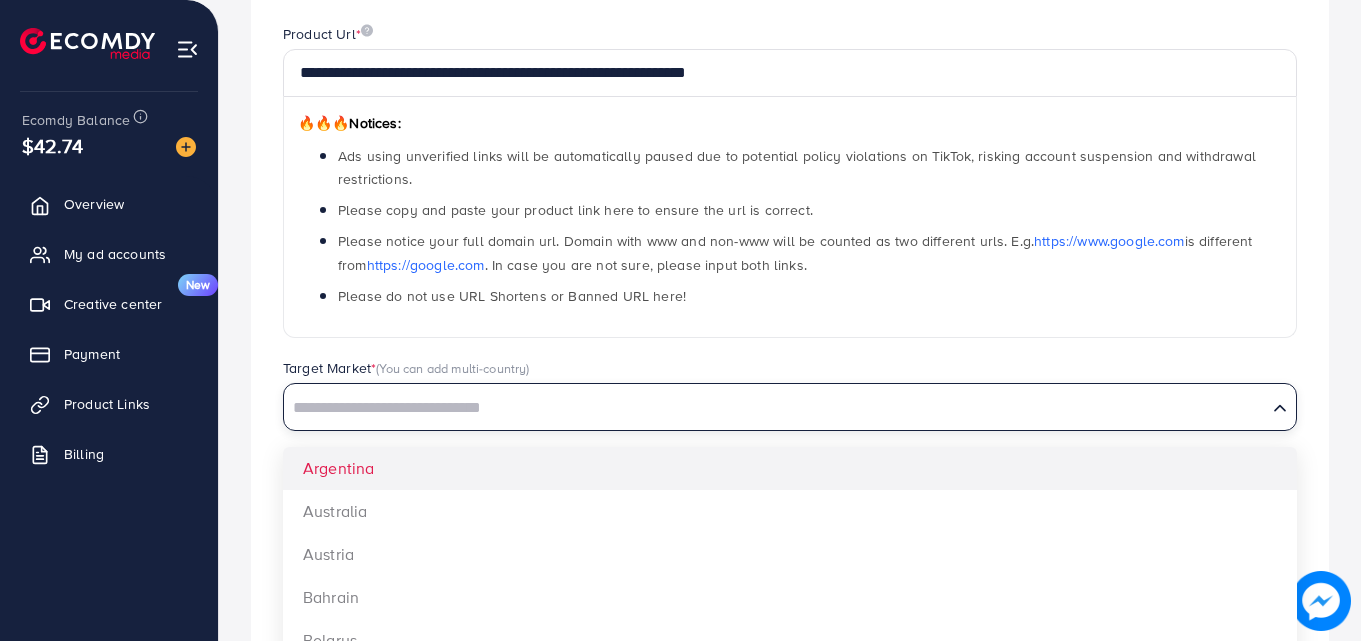 click at bounding box center (775, 408) 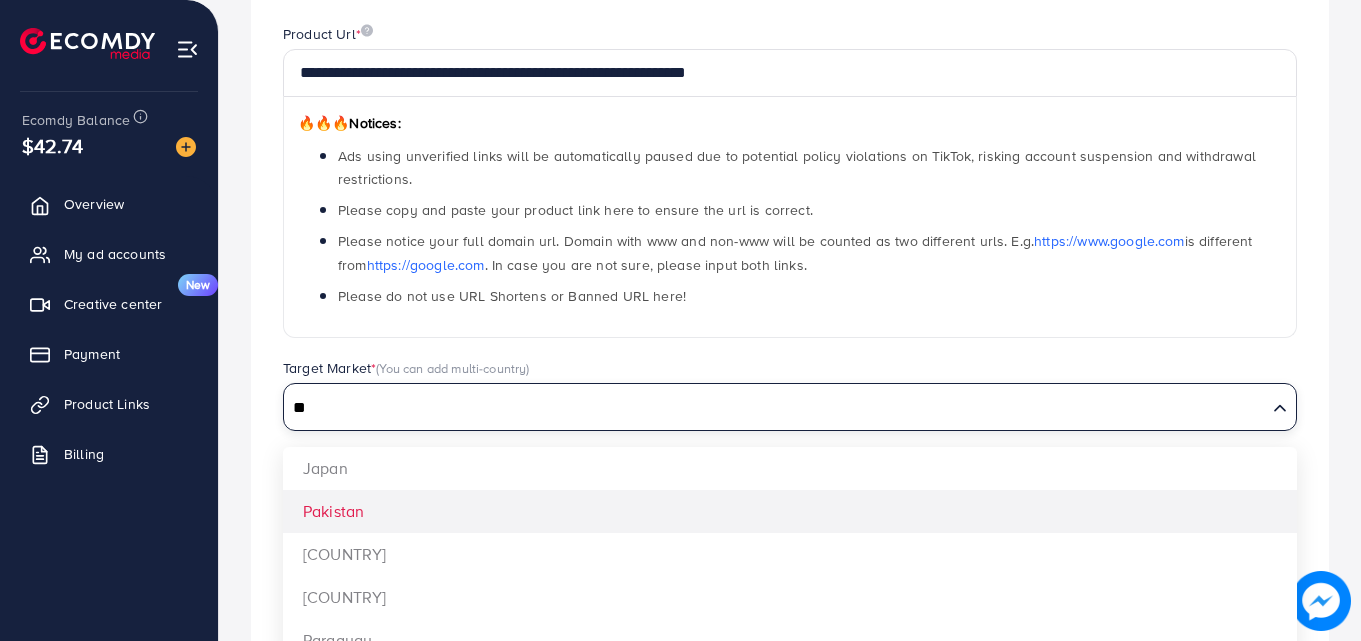 type on "**" 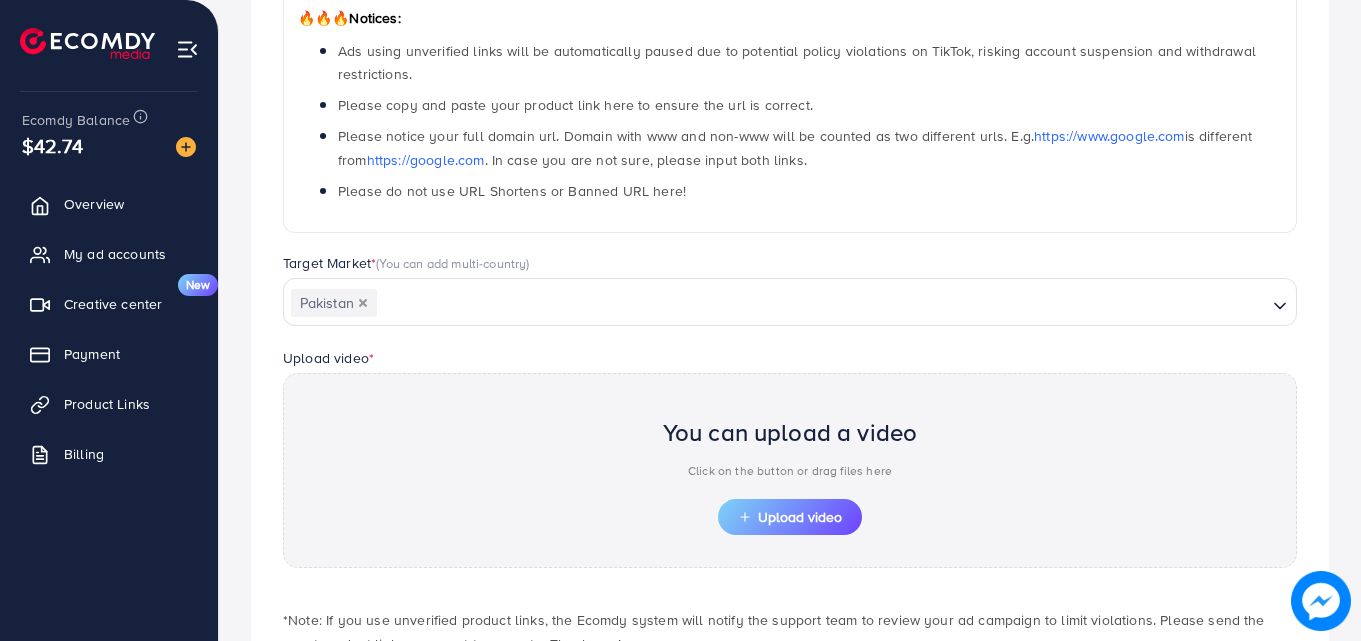 scroll, scrollTop: 400, scrollLeft: 0, axis: vertical 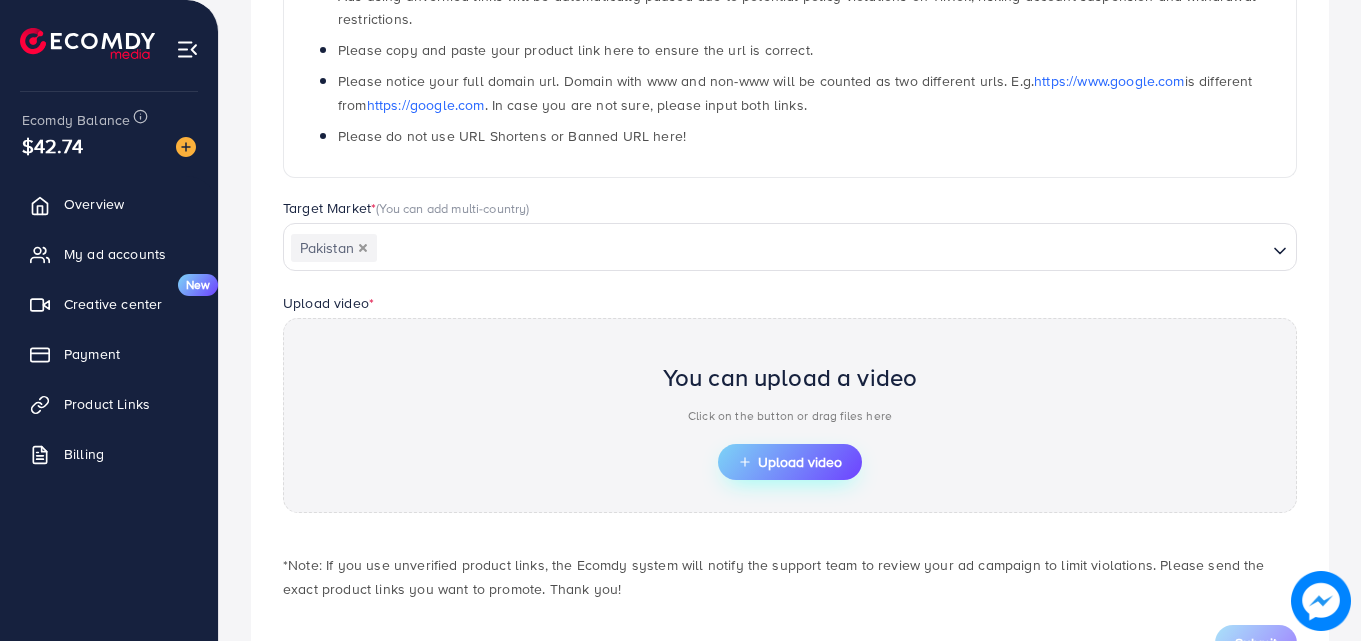 click on "Upload video" at bounding box center [790, 462] 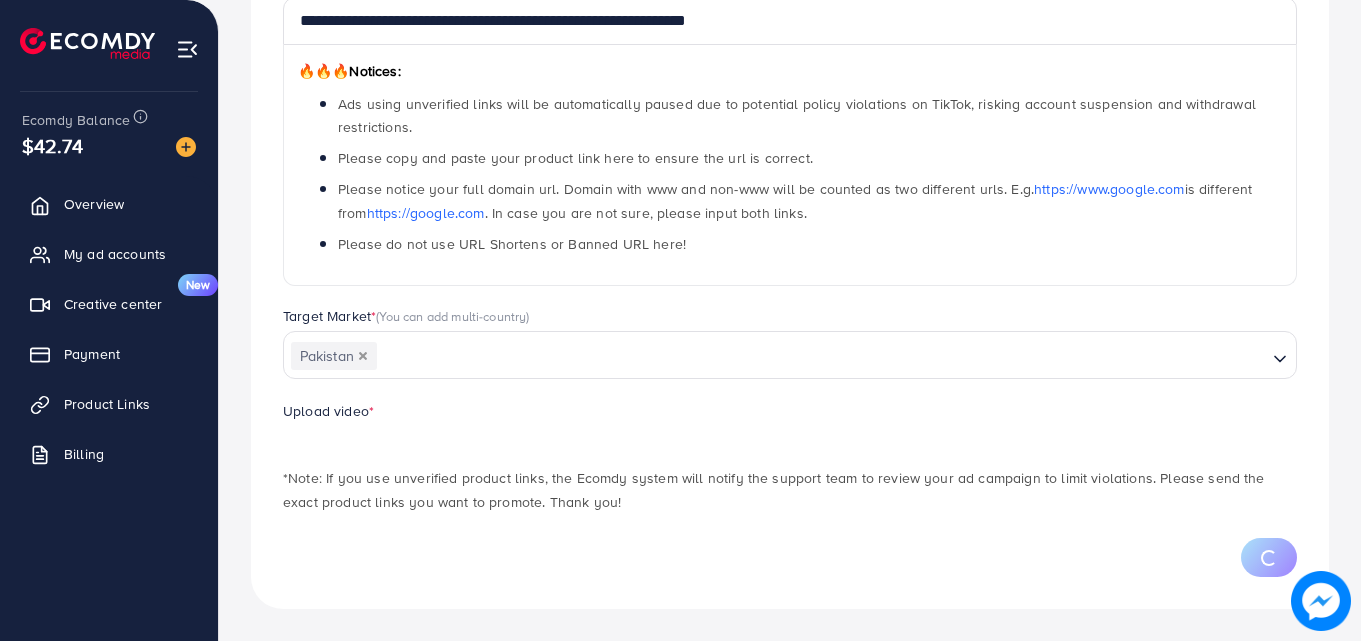 click on "Please do not use URL Shortens or Banned URL here!" at bounding box center [810, 243] 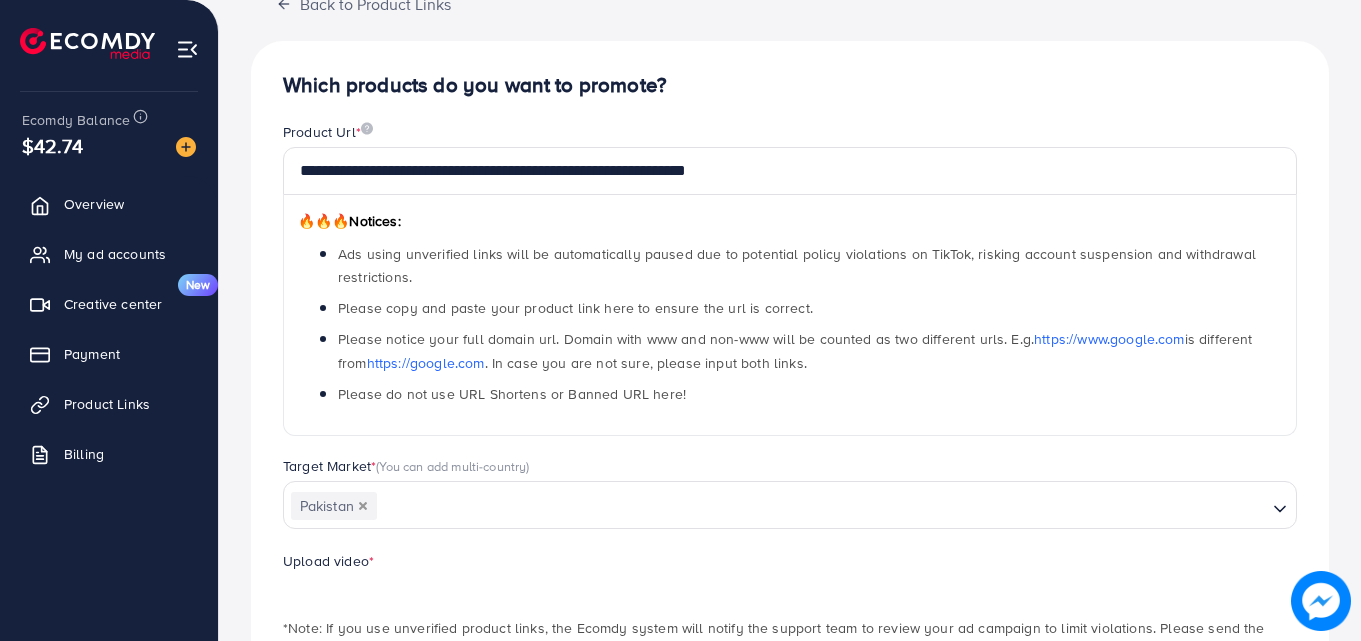 scroll, scrollTop: 0, scrollLeft: 0, axis: both 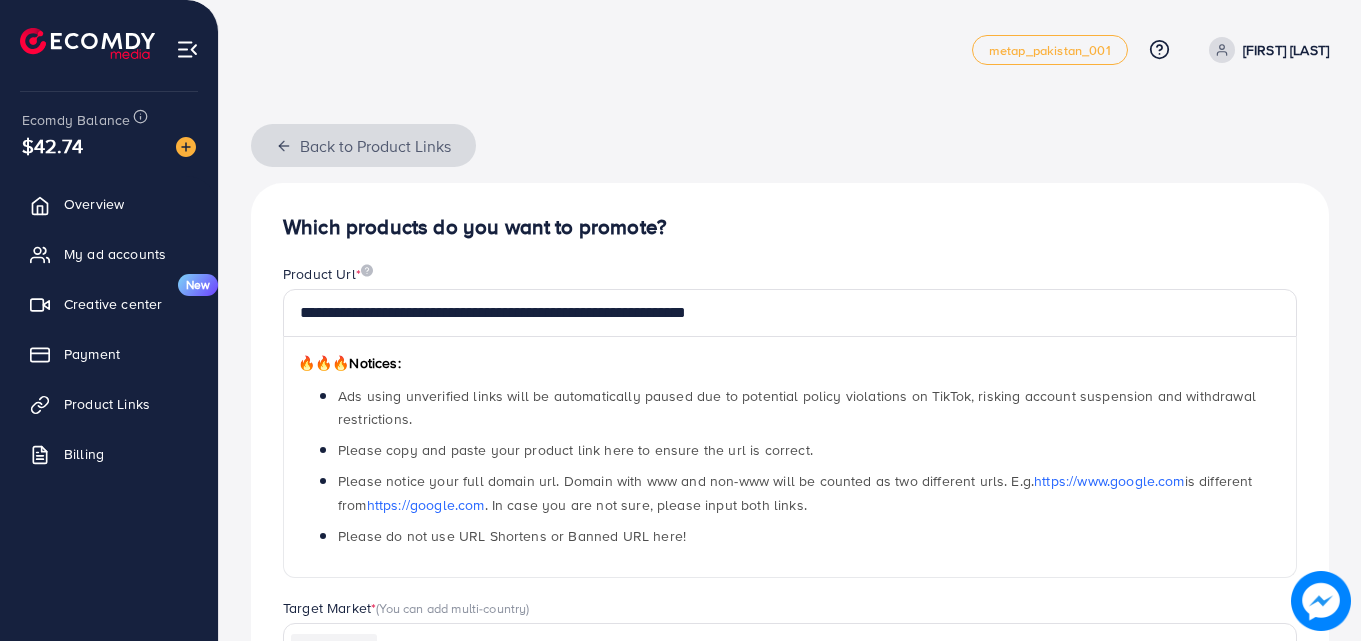 click on "Back to Product Links" at bounding box center [363, 145] 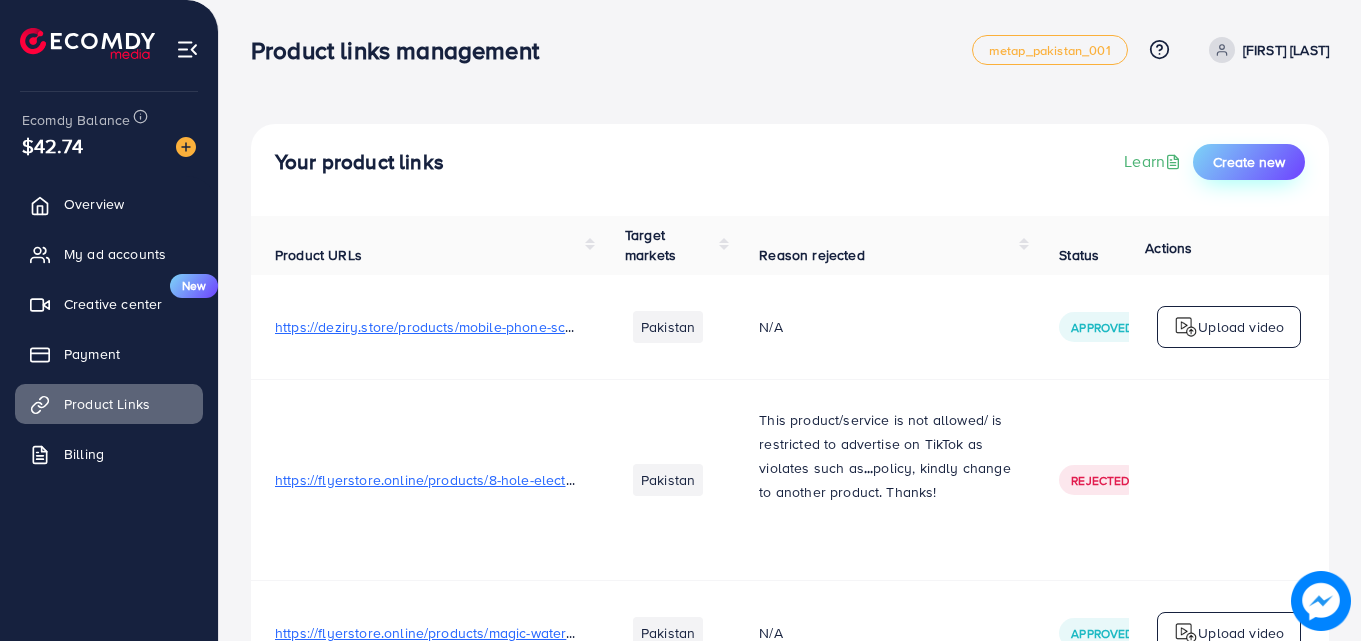 click on "Create new" at bounding box center [1249, 162] 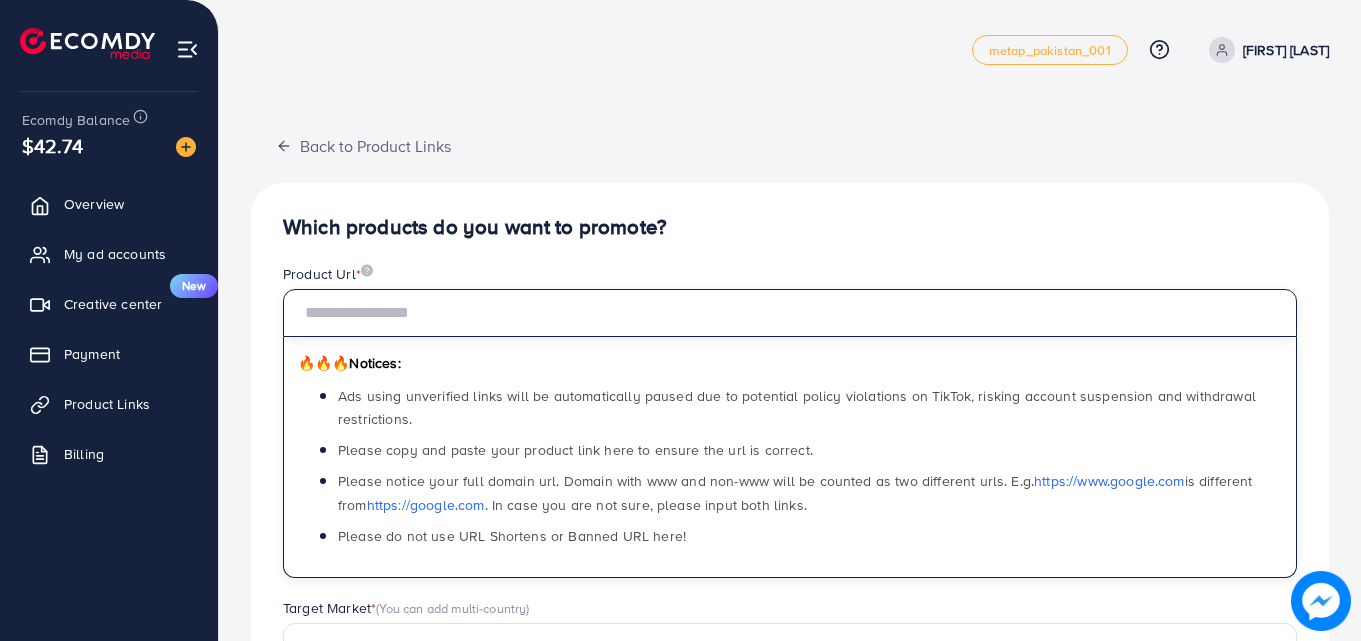 click at bounding box center [790, 313] 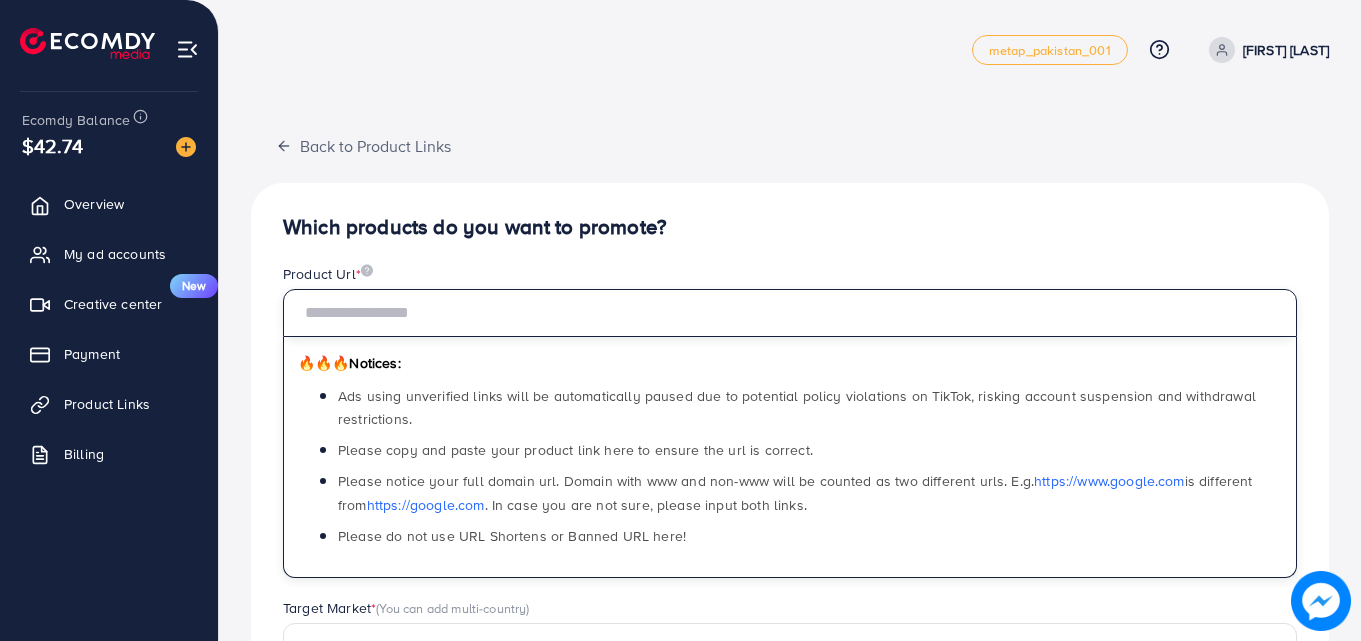 paste on "**********" 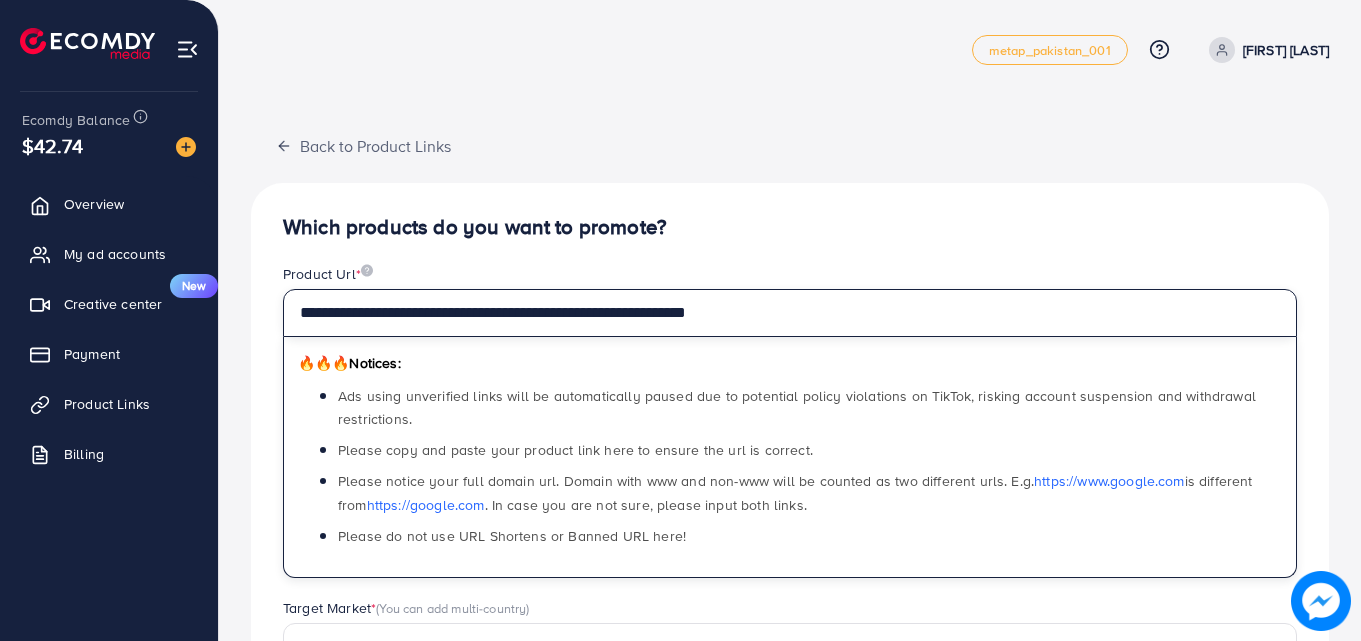 type on "**********" 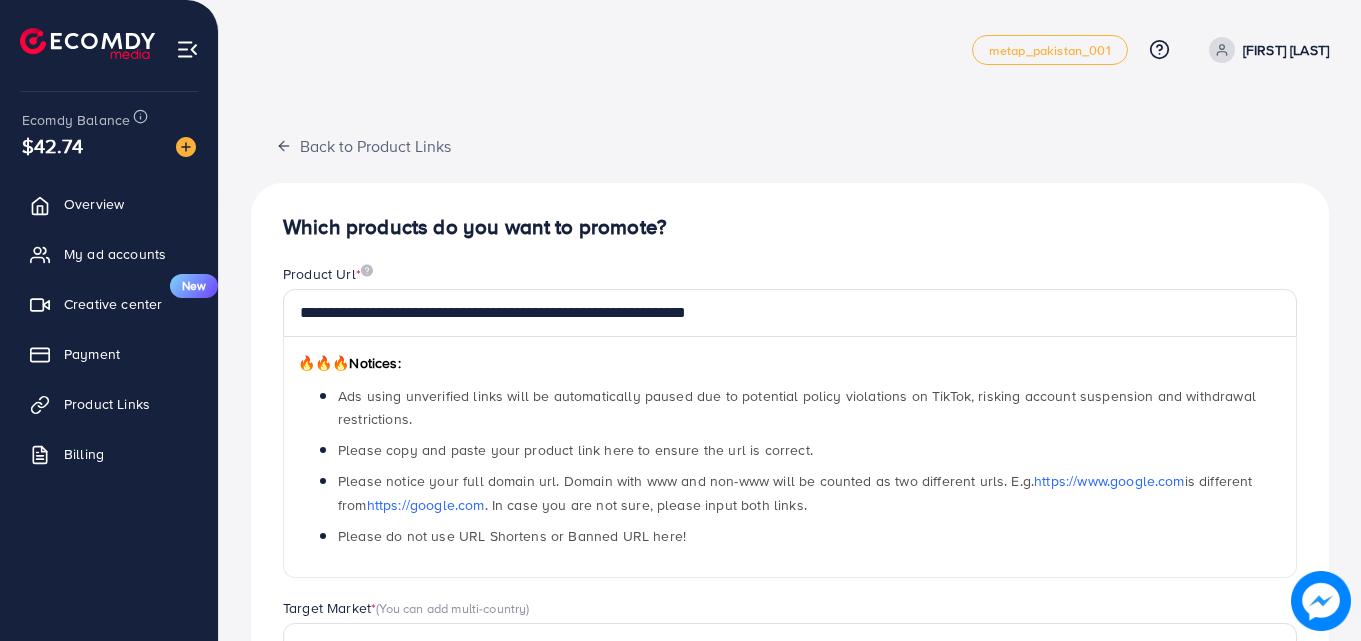 click on "🔥🔥🔥  Notices: Ads using unverified links will be automatically paused due to potential policy violations on TikTok, risking account suspension and withdrawal restrictions. Please copy and paste your product link here to ensure the url is correct. Please notice your full domain url. Domain with www and non-www will be counted as two different urls. E.g.  https://www.google.com  is different from  https://google.com . In case you are not sure, please input both links. Please do not use URL Shortens or Banned URL here!" at bounding box center (790, 457) 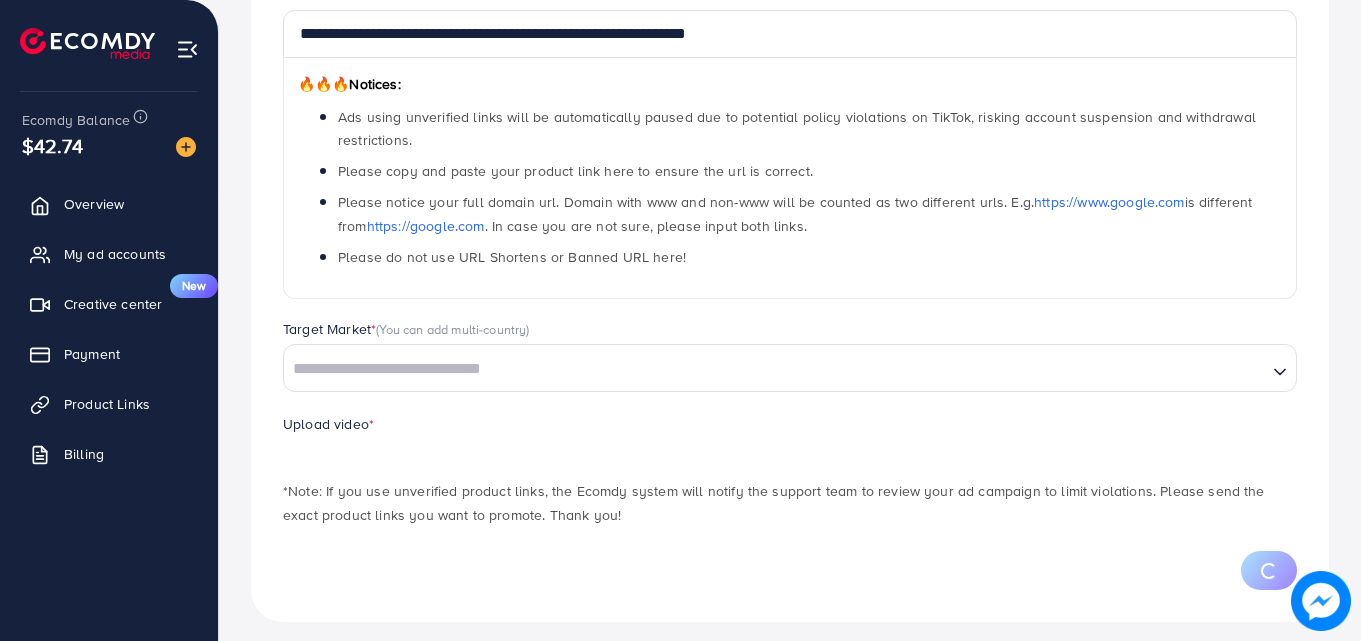 scroll, scrollTop: 280, scrollLeft: 0, axis: vertical 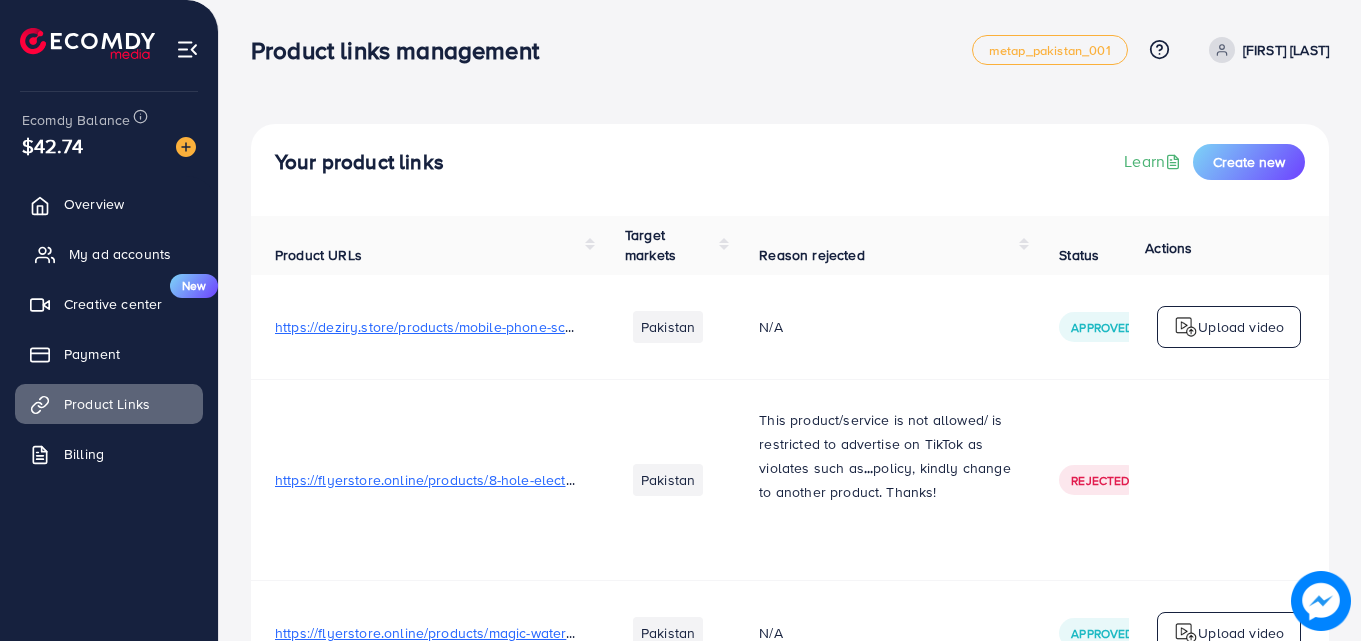 click on "My ad accounts" at bounding box center (109, 254) 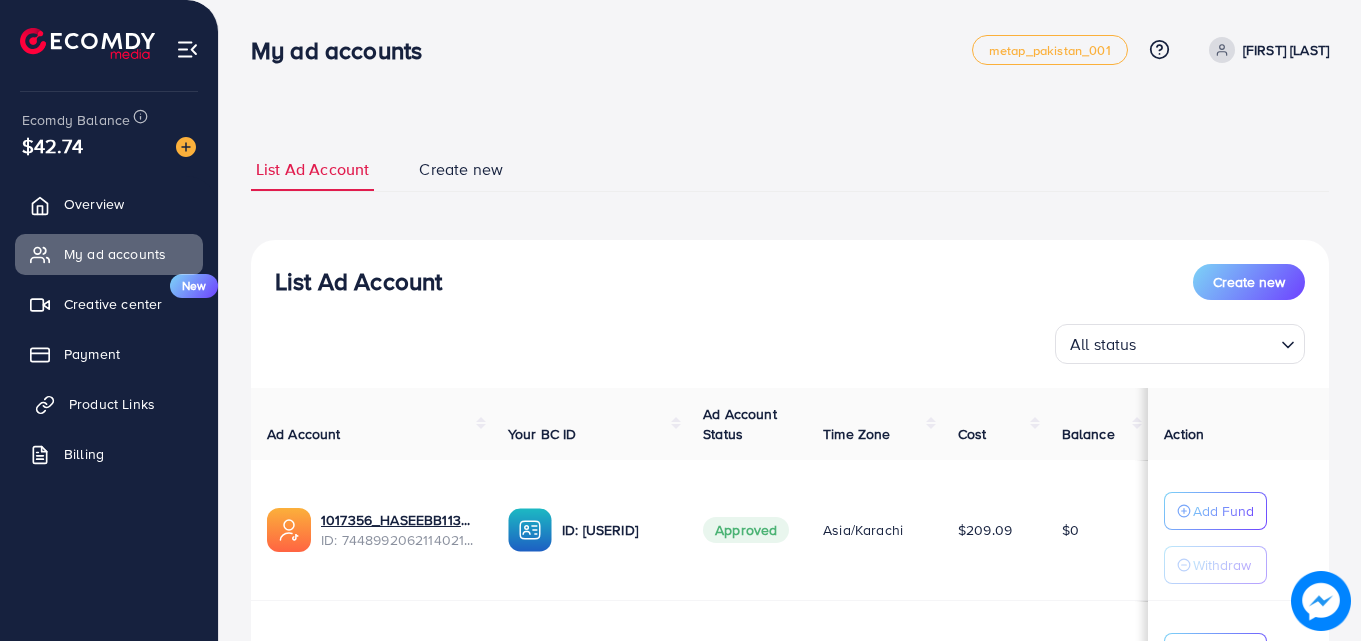 click on "Product Links" at bounding box center (109, 404) 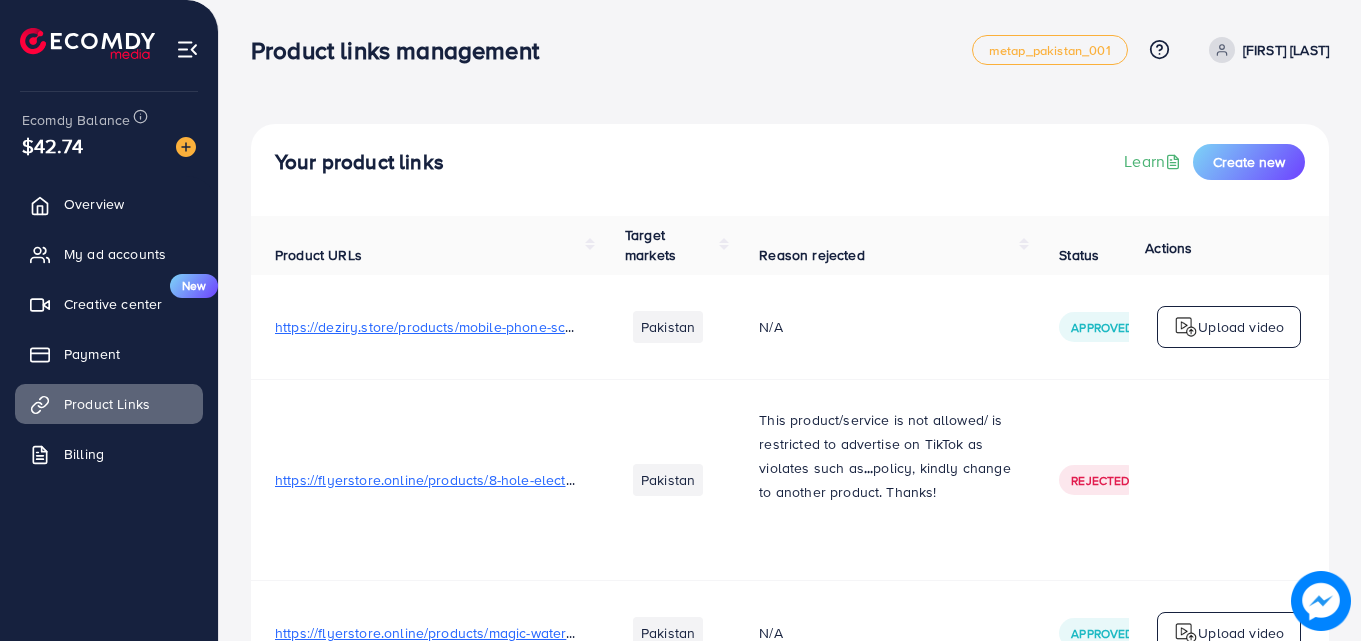 click on "Your product links   Learn   Create new" at bounding box center (790, 170) 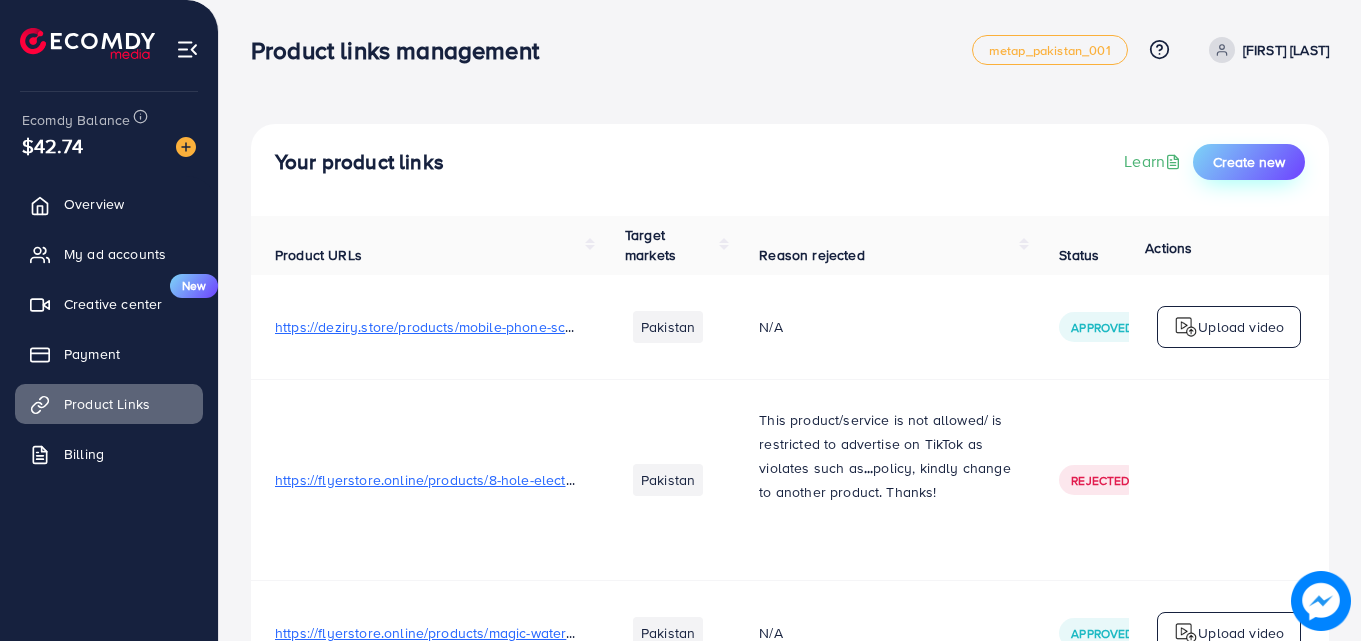 click on "Create new" at bounding box center [1249, 162] 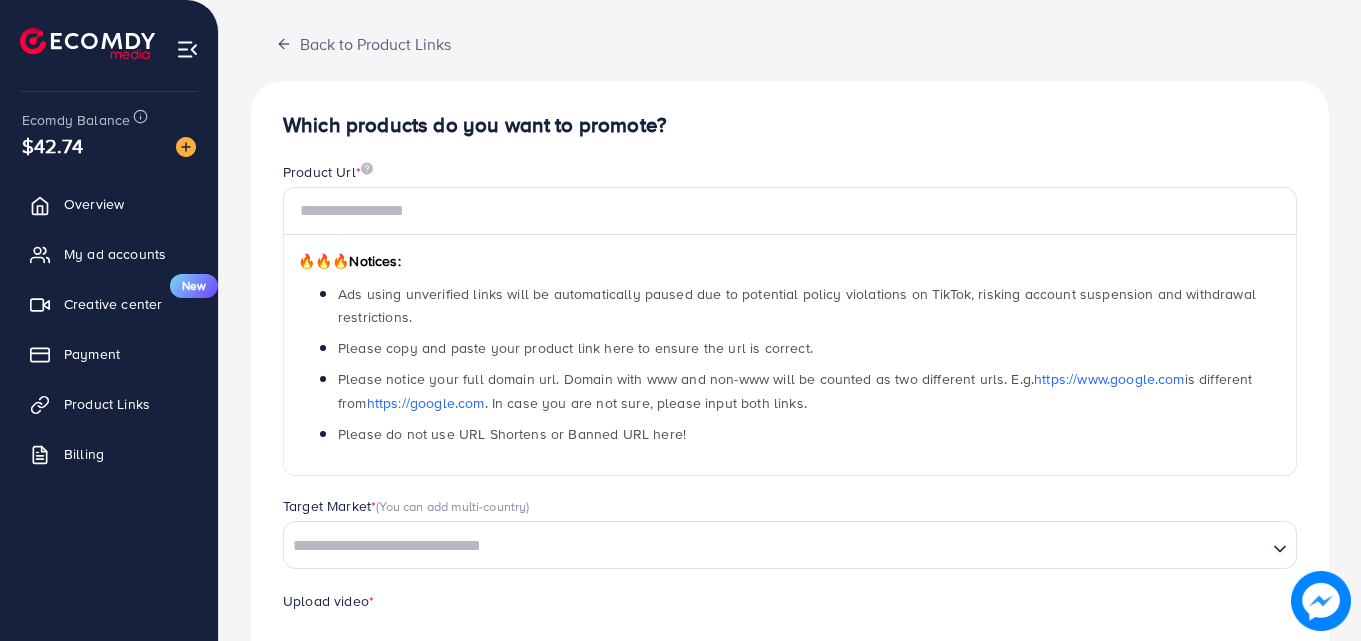 scroll, scrollTop: 292, scrollLeft: 0, axis: vertical 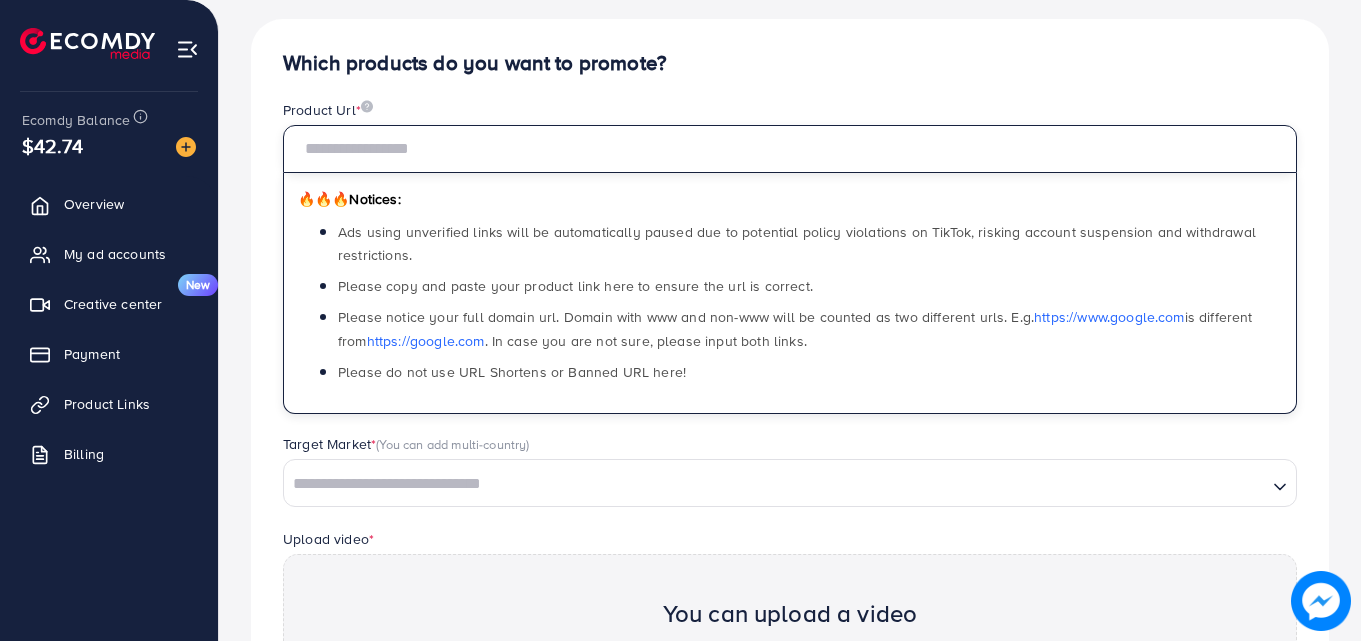 click at bounding box center (790, 149) 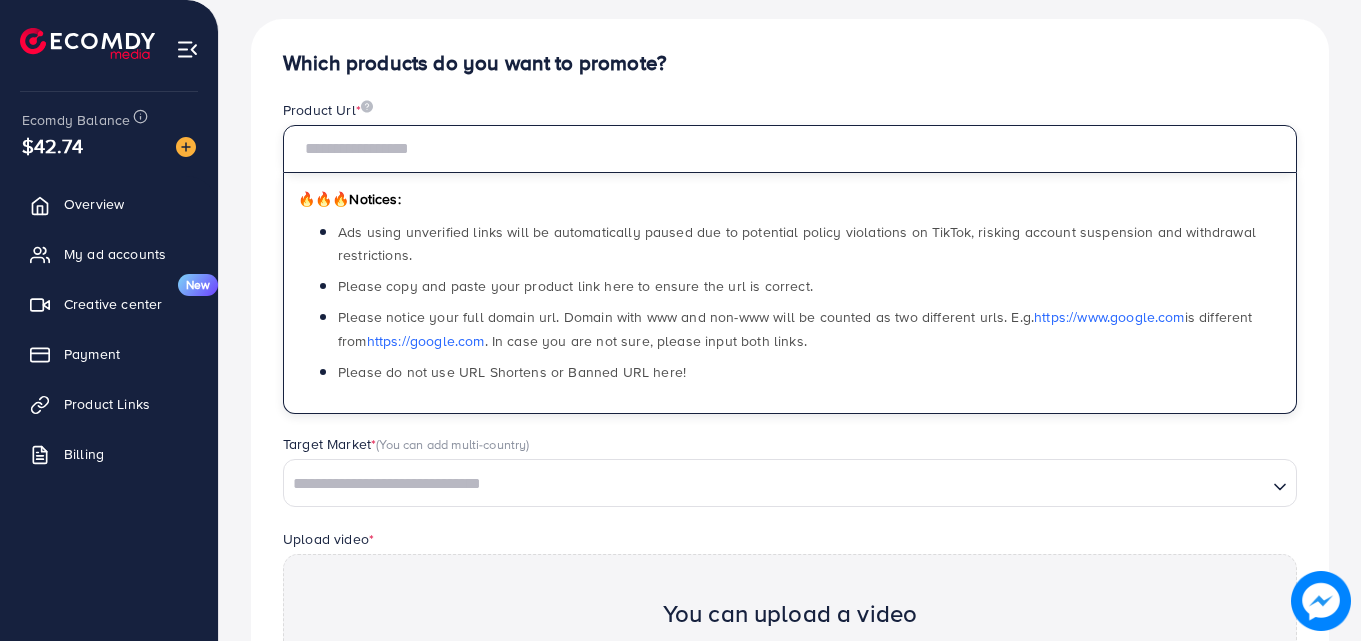 click at bounding box center [790, 149] 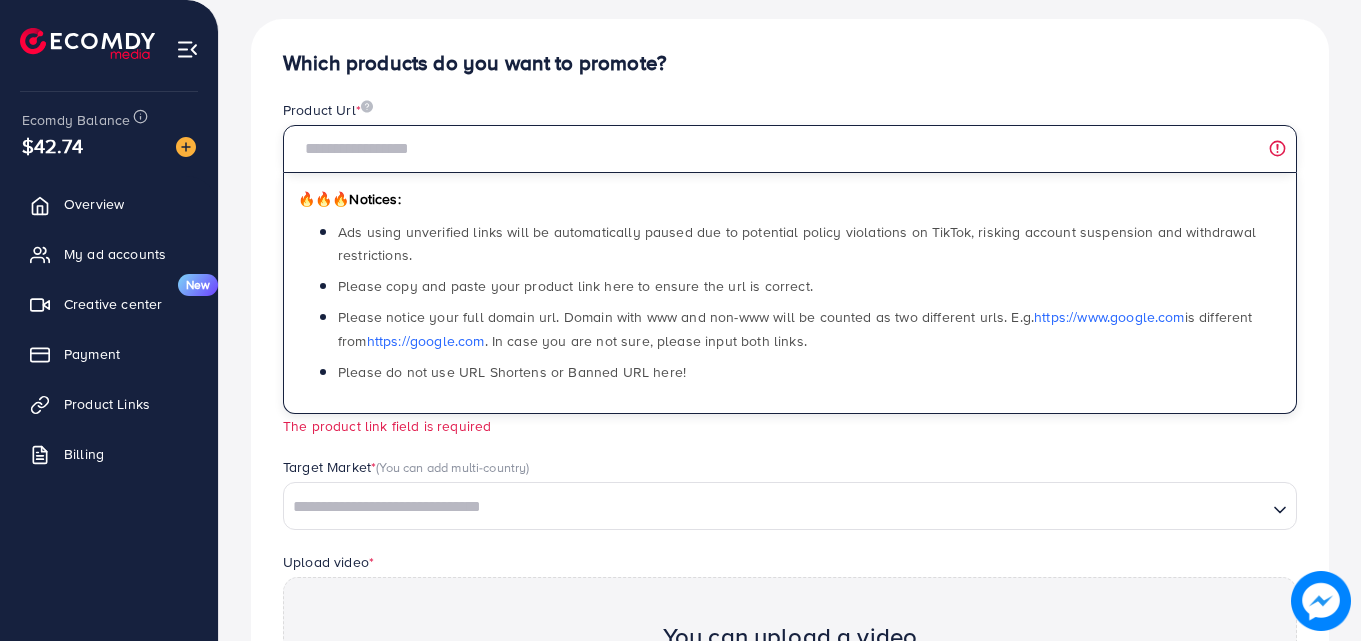 paste on "**********" 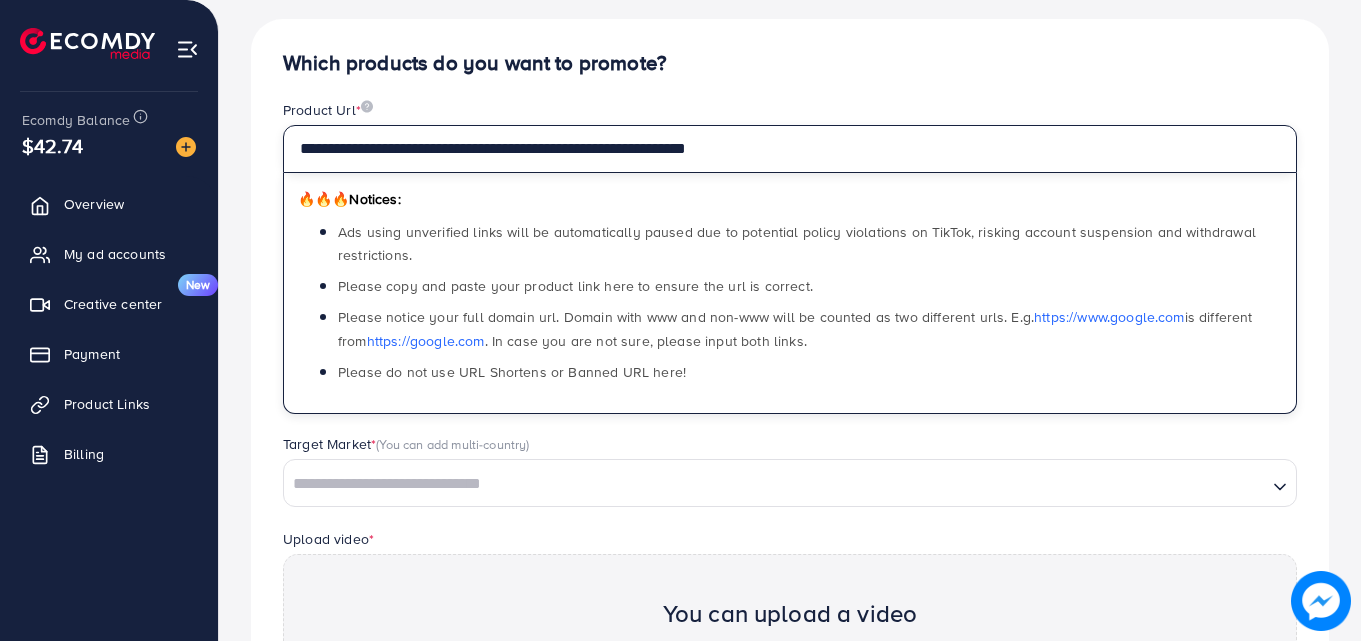 click on "**********" at bounding box center (790, 149) 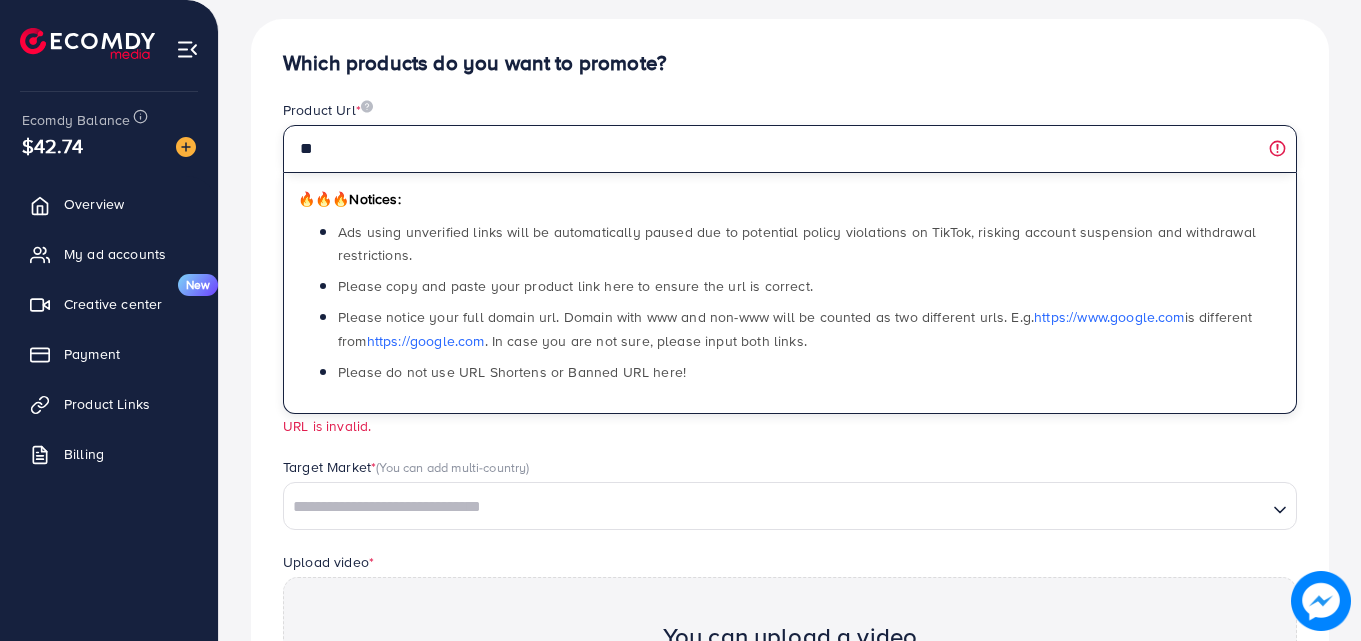 type on "*" 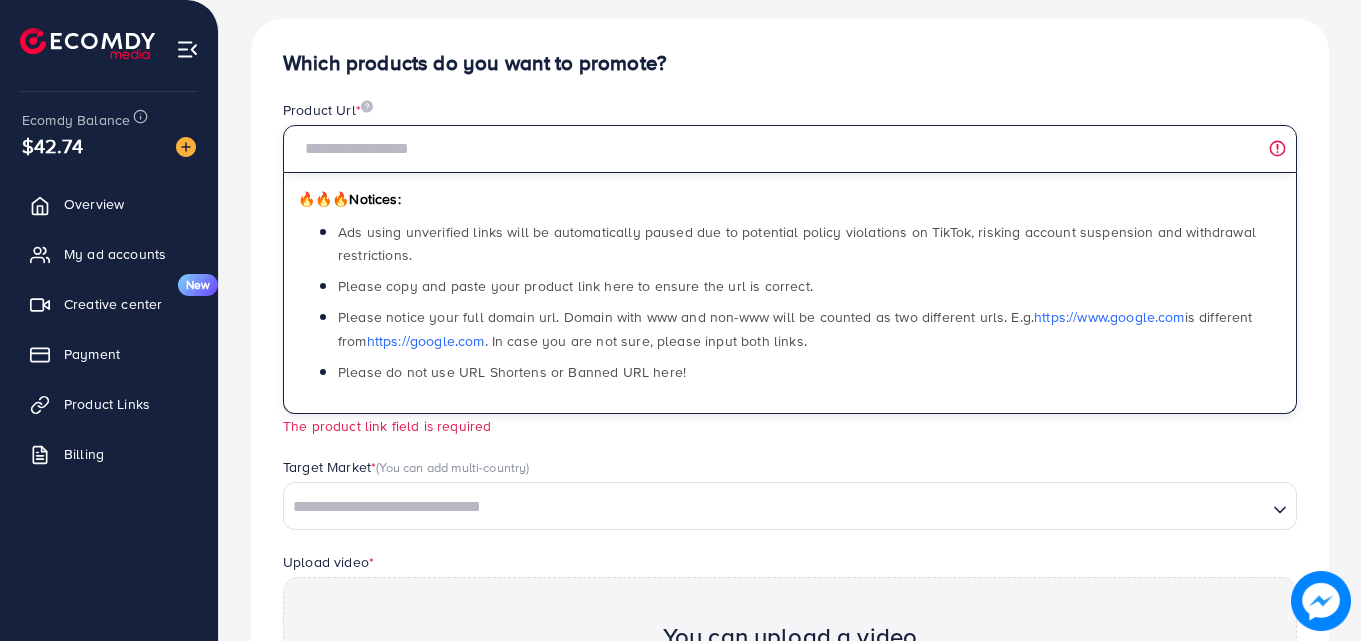 paste on "**********" 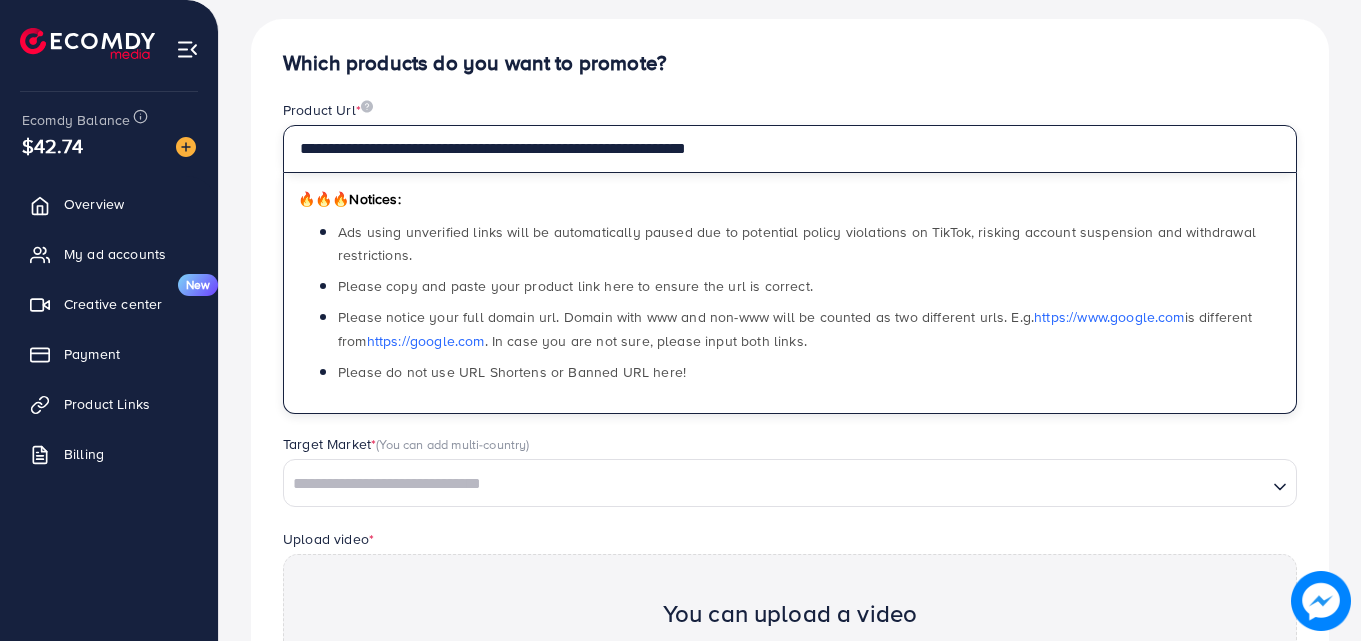 type on "**********" 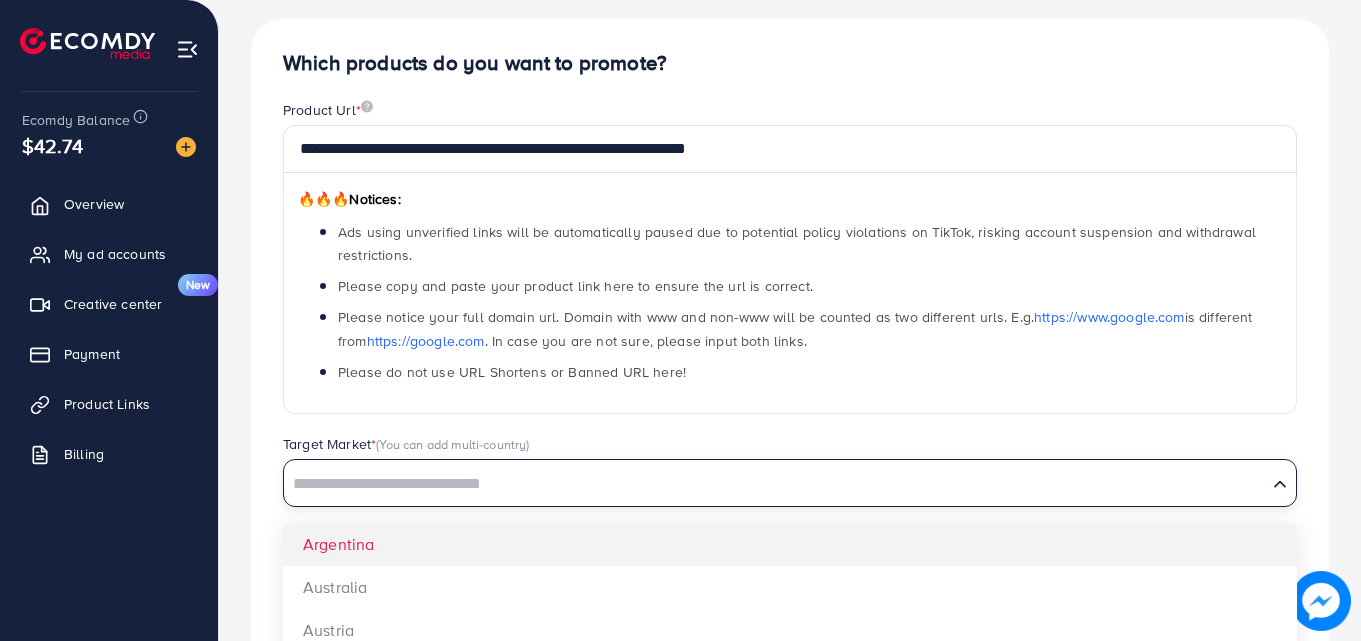 click at bounding box center [775, 484] 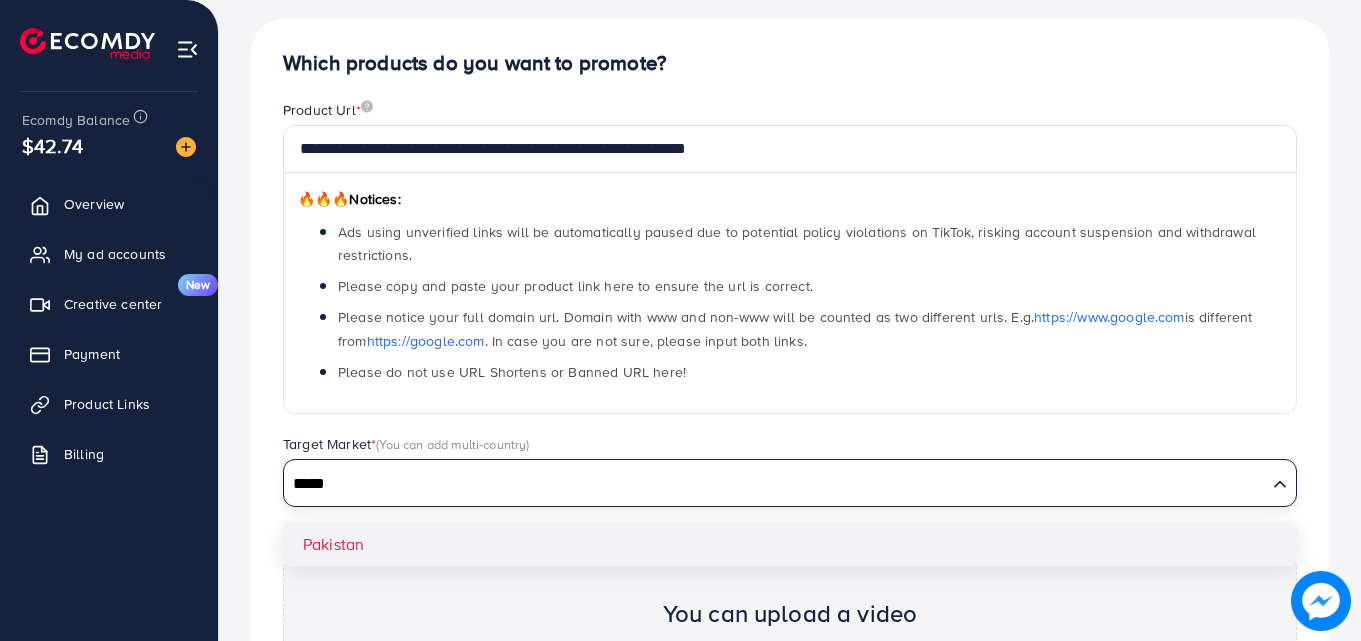 type on "*****" 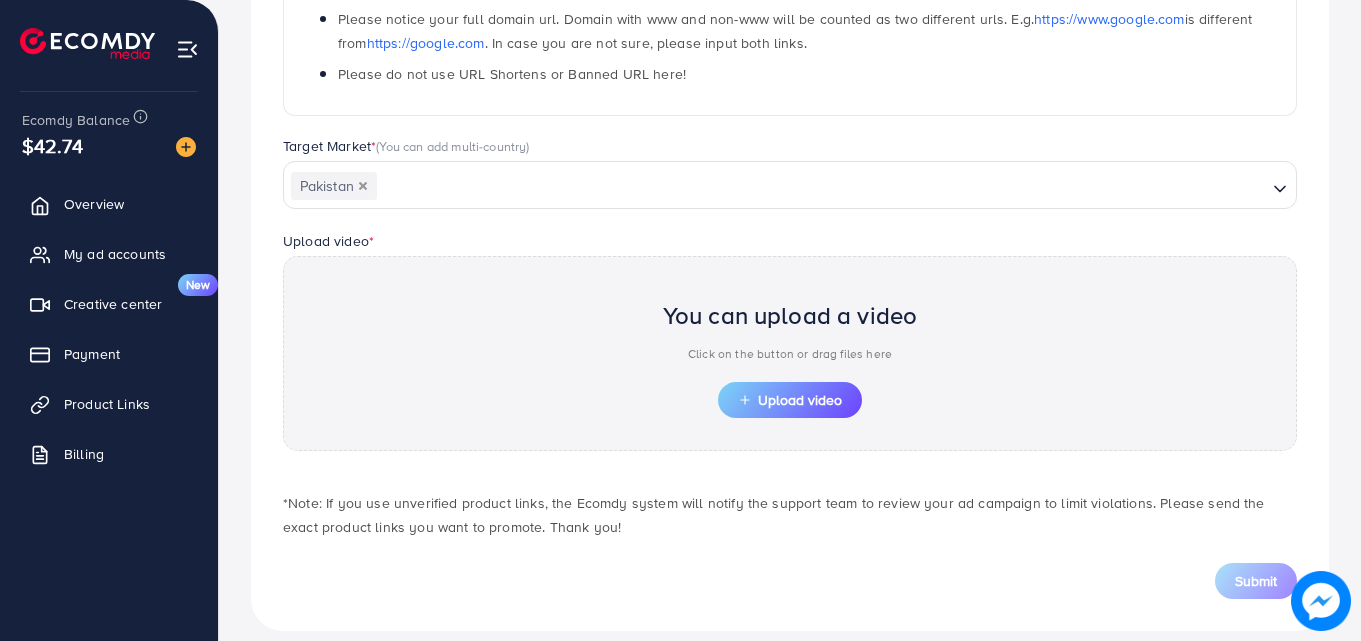 scroll, scrollTop: 484, scrollLeft: 0, axis: vertical 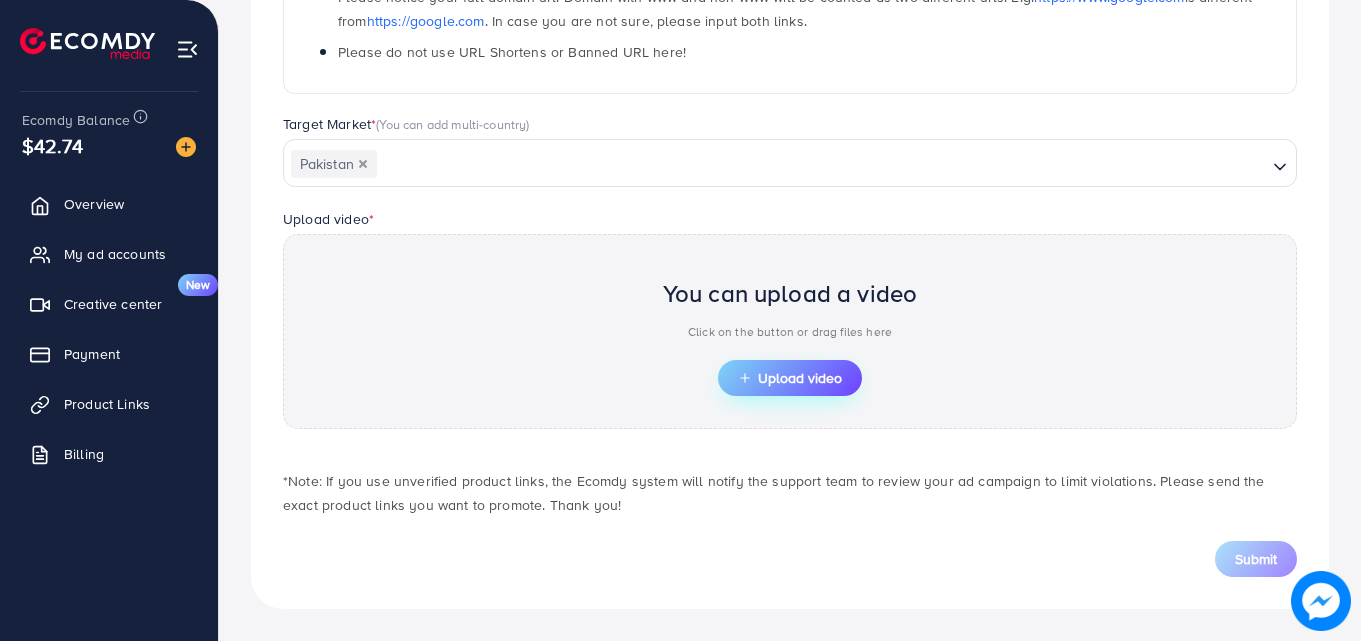click on "Upload video" at bounding box center (790, 378) 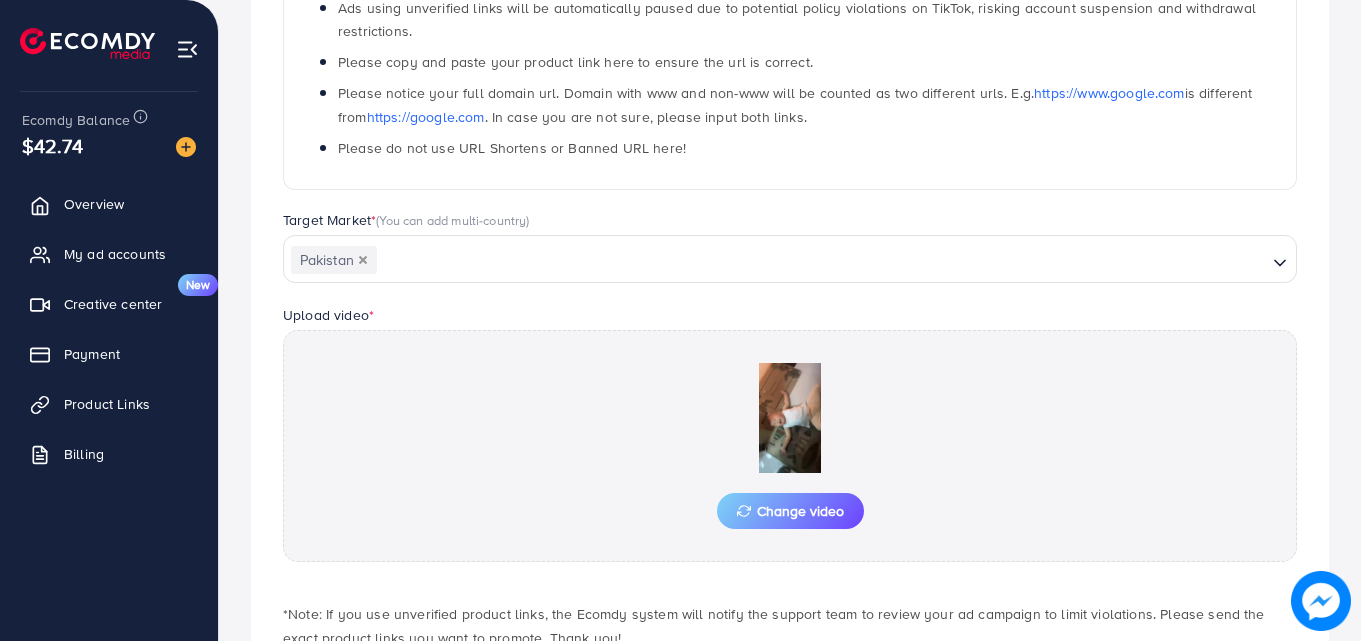 scroll, scrollTop: 484, scrollLeft: 0, axis: vertical 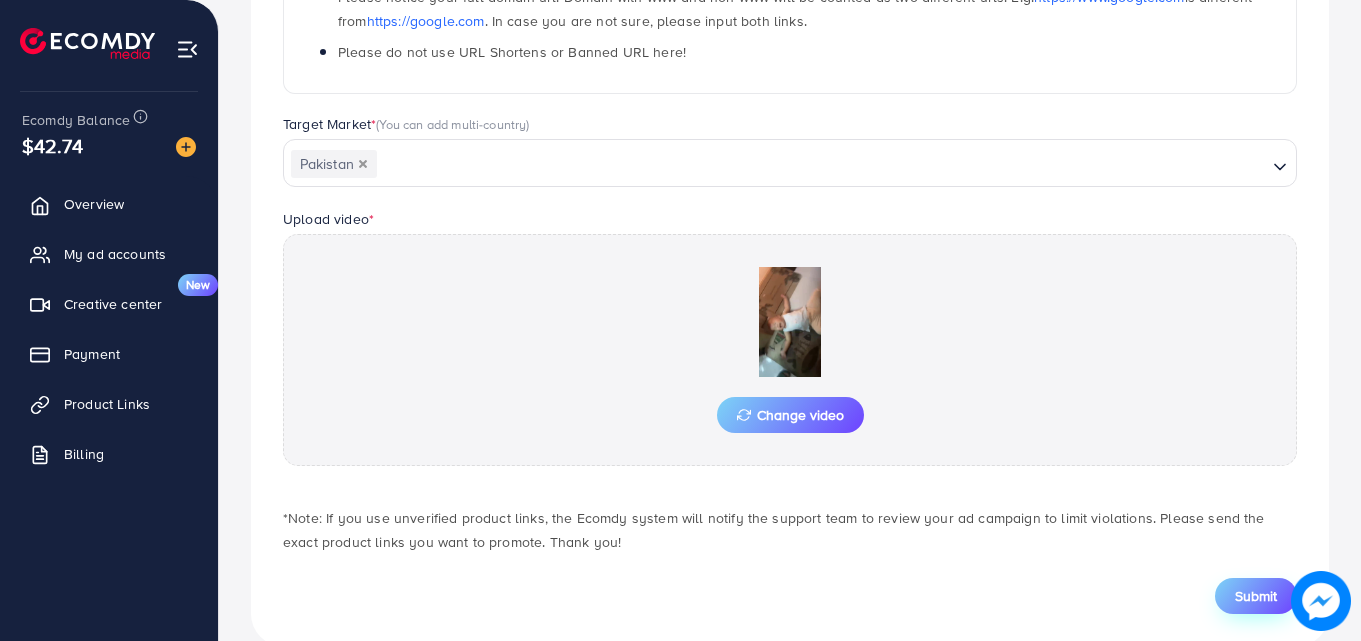 click on "Submit" at bounding box center (1256, 596) 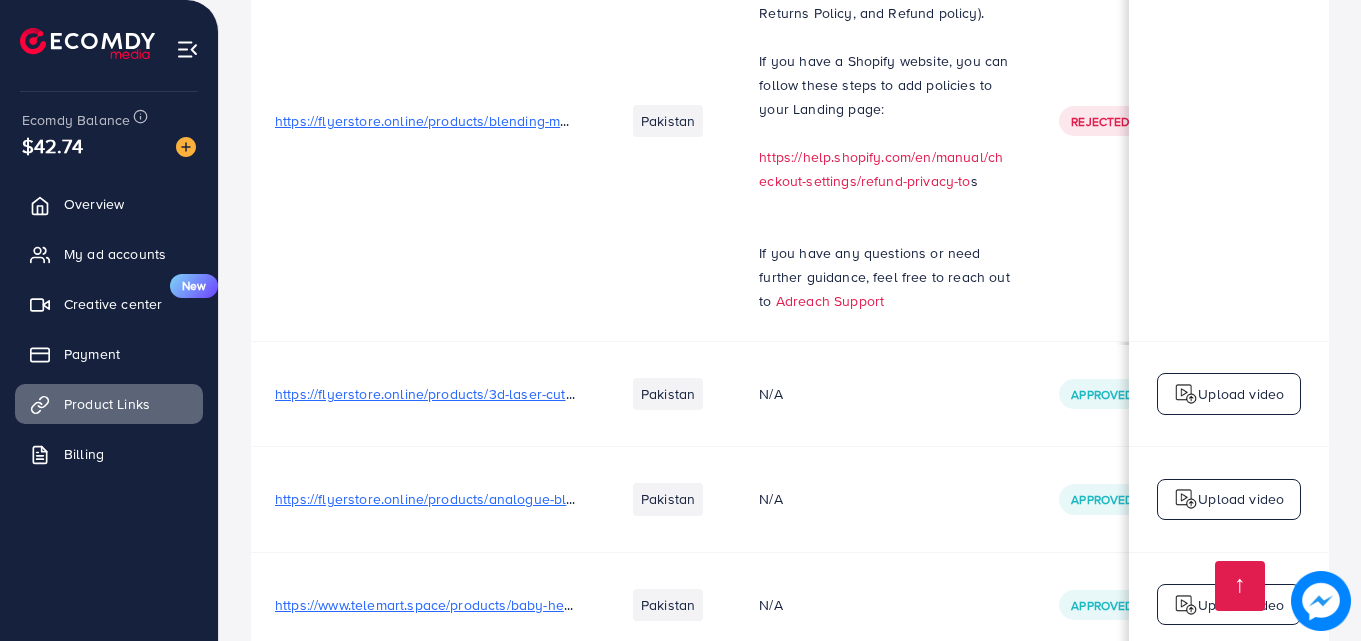 scroll, scrollTop: 11606, scrollLeft: 0, axis: vertical 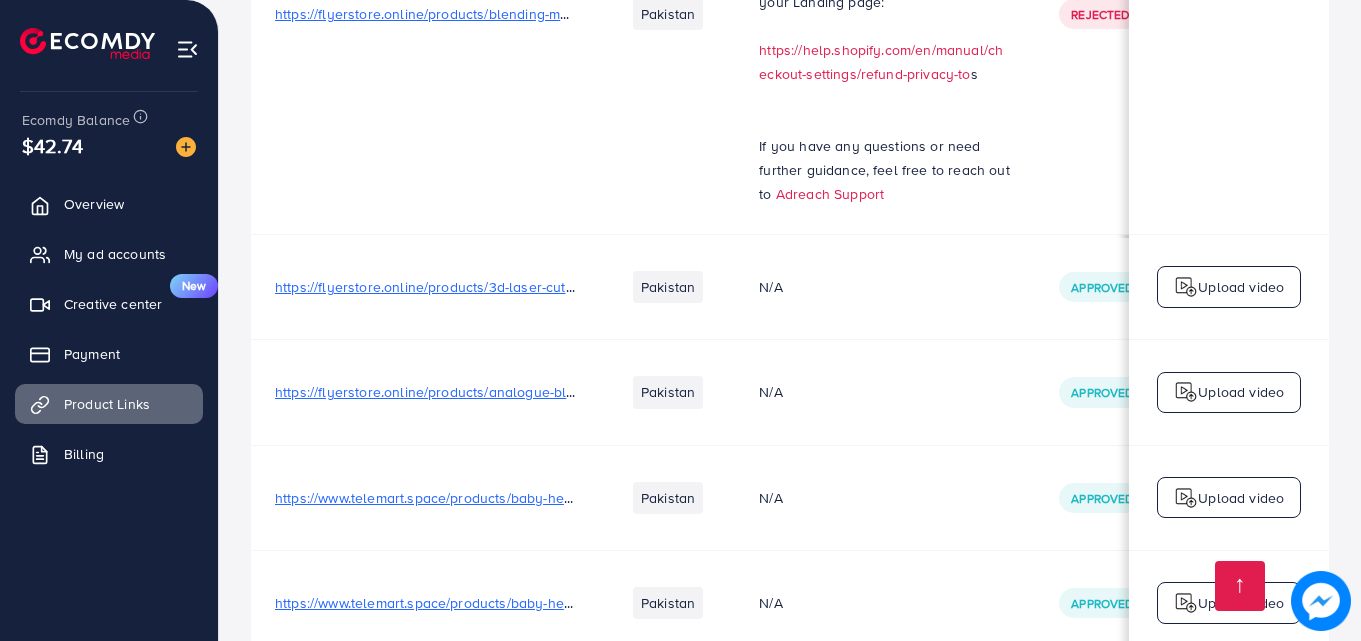 drag, startPoint x: 922, startPoint y: 539, endPoint x: 985, endPoint y: 553, distance: 64.53681 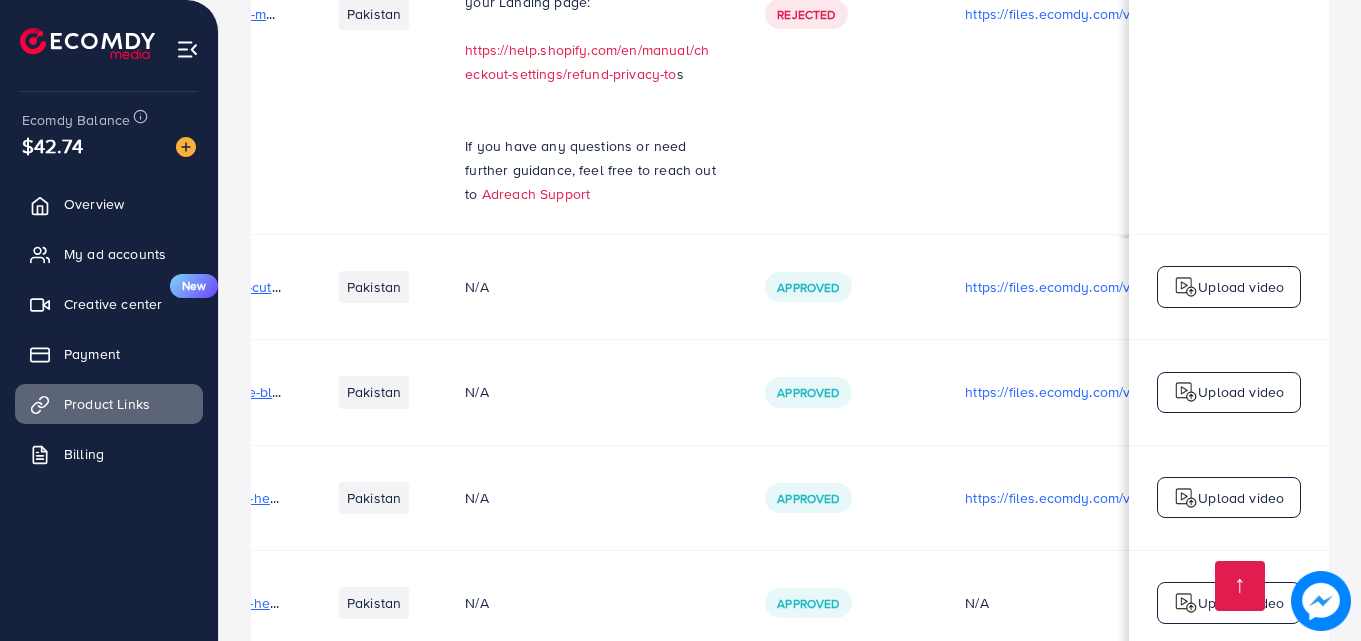 scroll, scrollTop: 0, scrollLeft: 0, axis: both 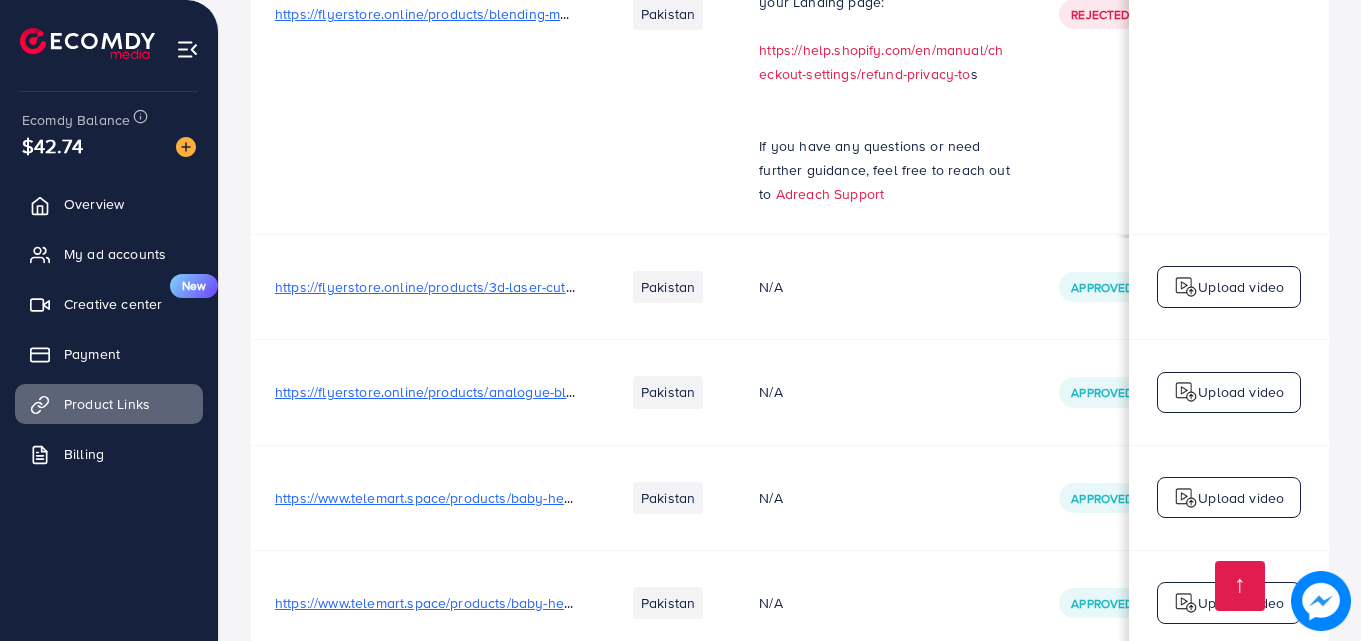 click on "https://www.telemart.space/products/baby-head-protecter-helmet-1" at bounding box center (487, 708) 